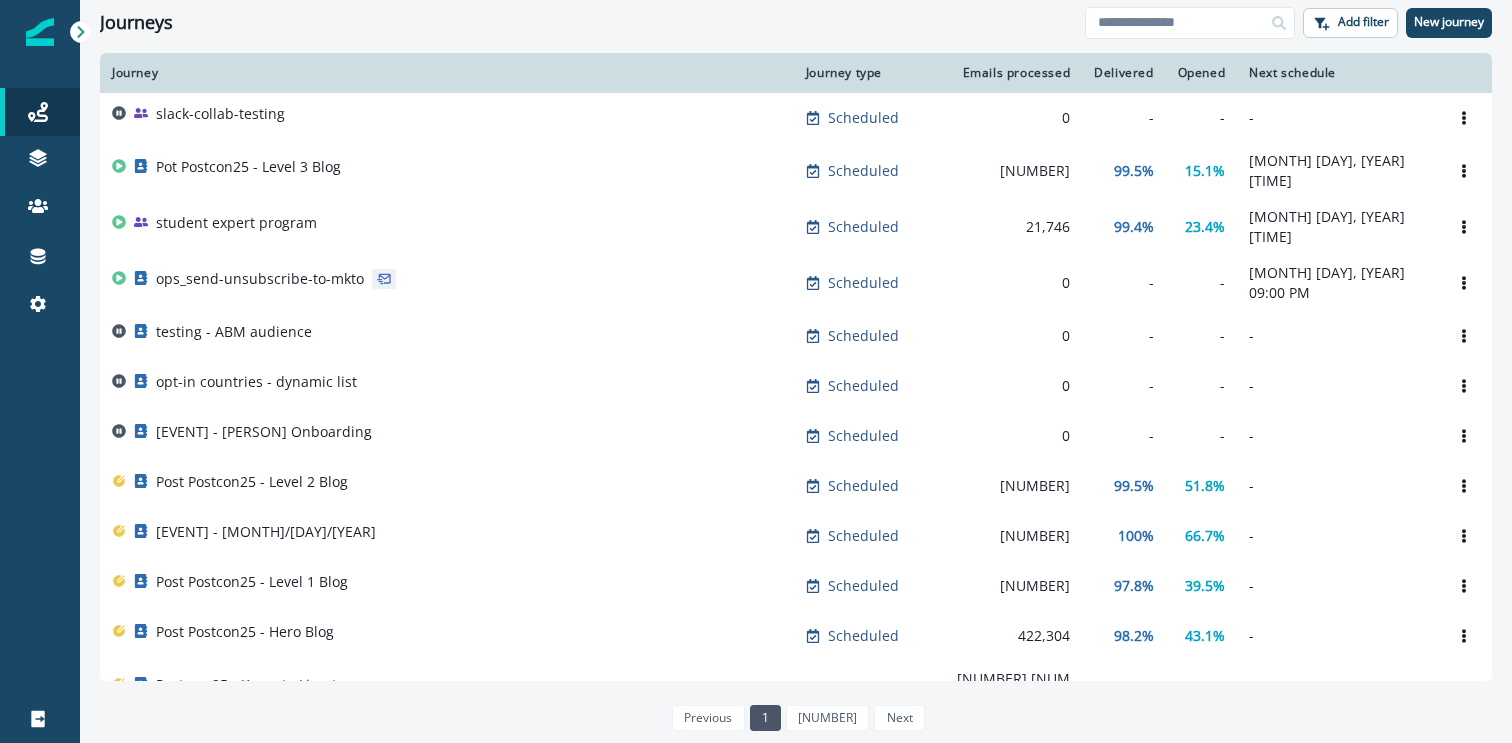 scroll, scrollTop: 0, scrollLeft: 0, axis: both 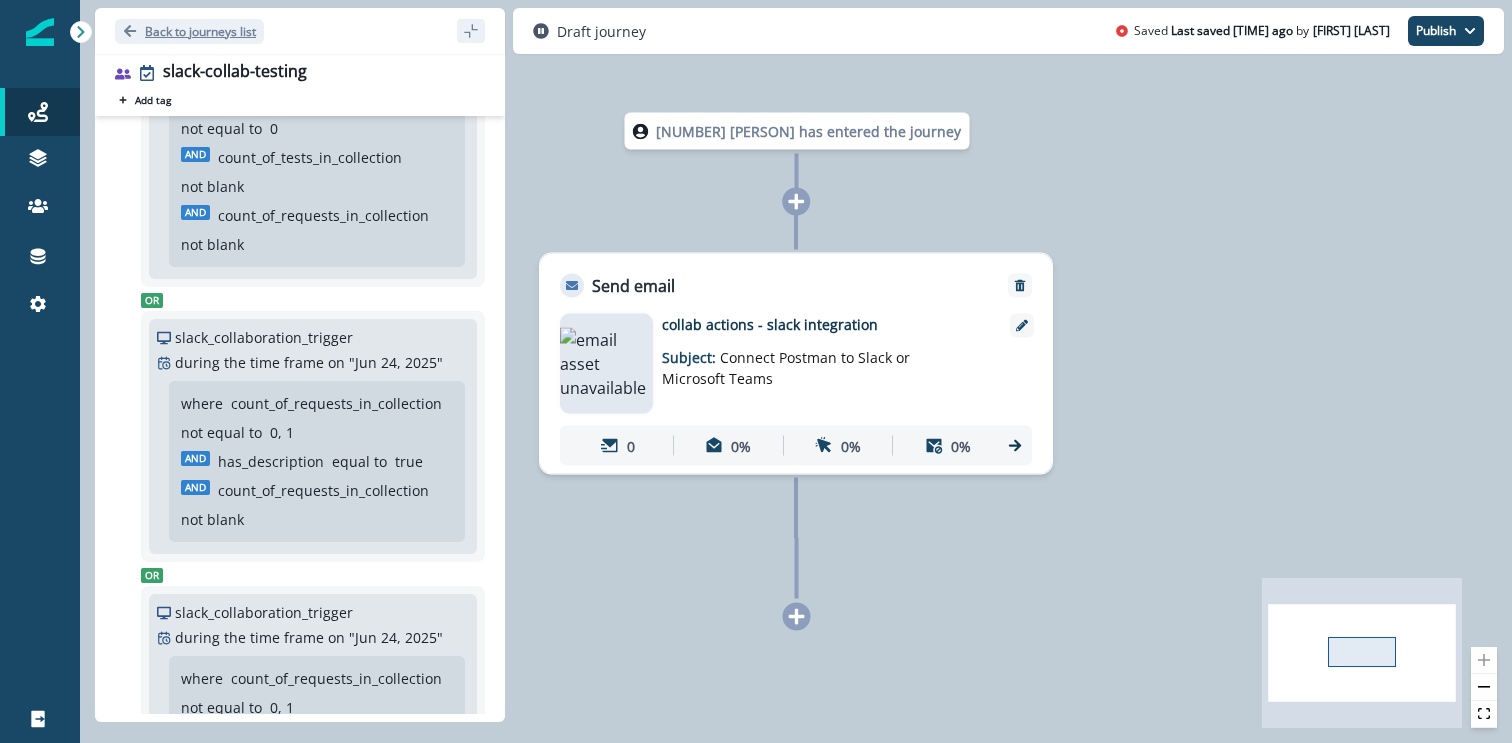 click on "Back to journeys list" at bounding box center [200, 31] 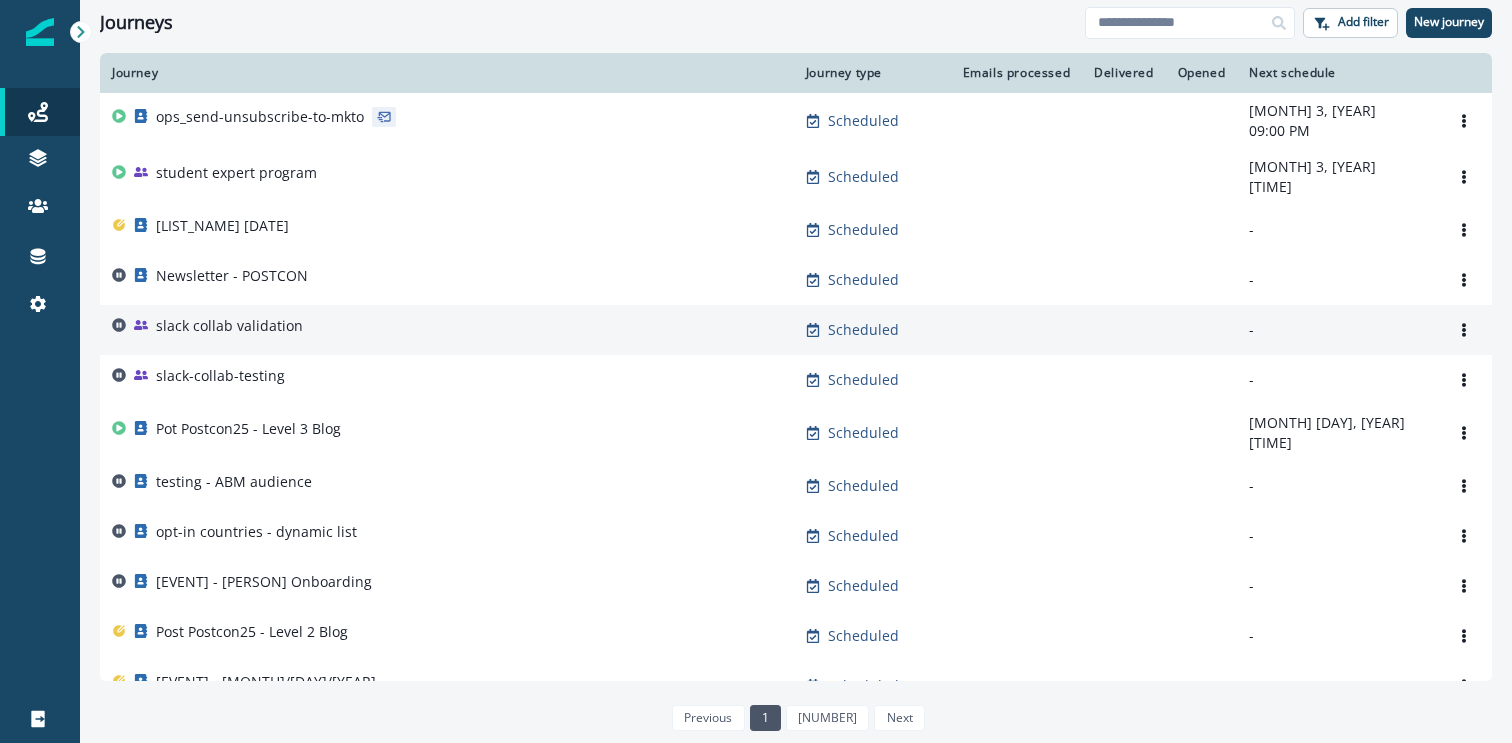 click on "slack collab validation" at bounding box center [229, 326] 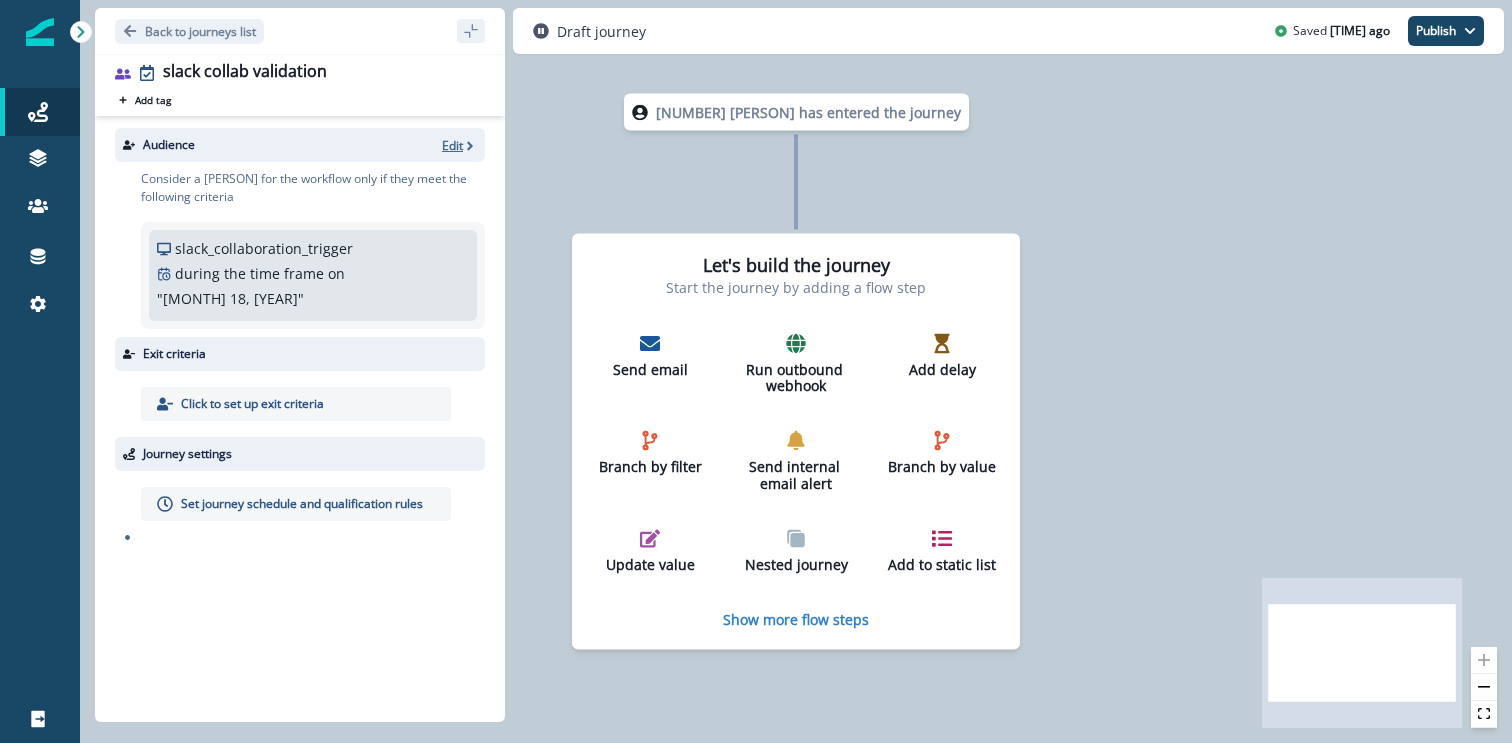 click on "Edit" at bounding box center (452, 145) 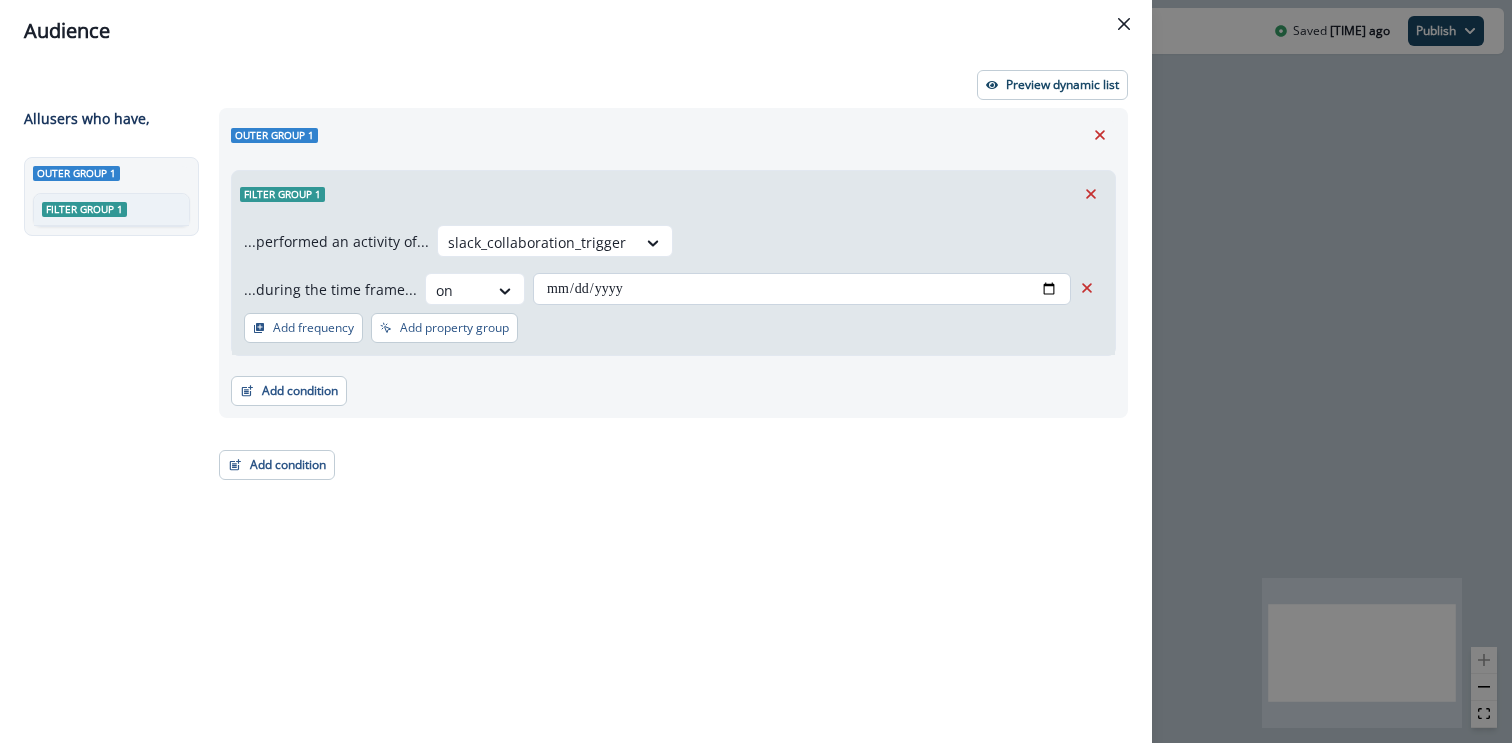 click on "**********" at bounding box center [802, 289] 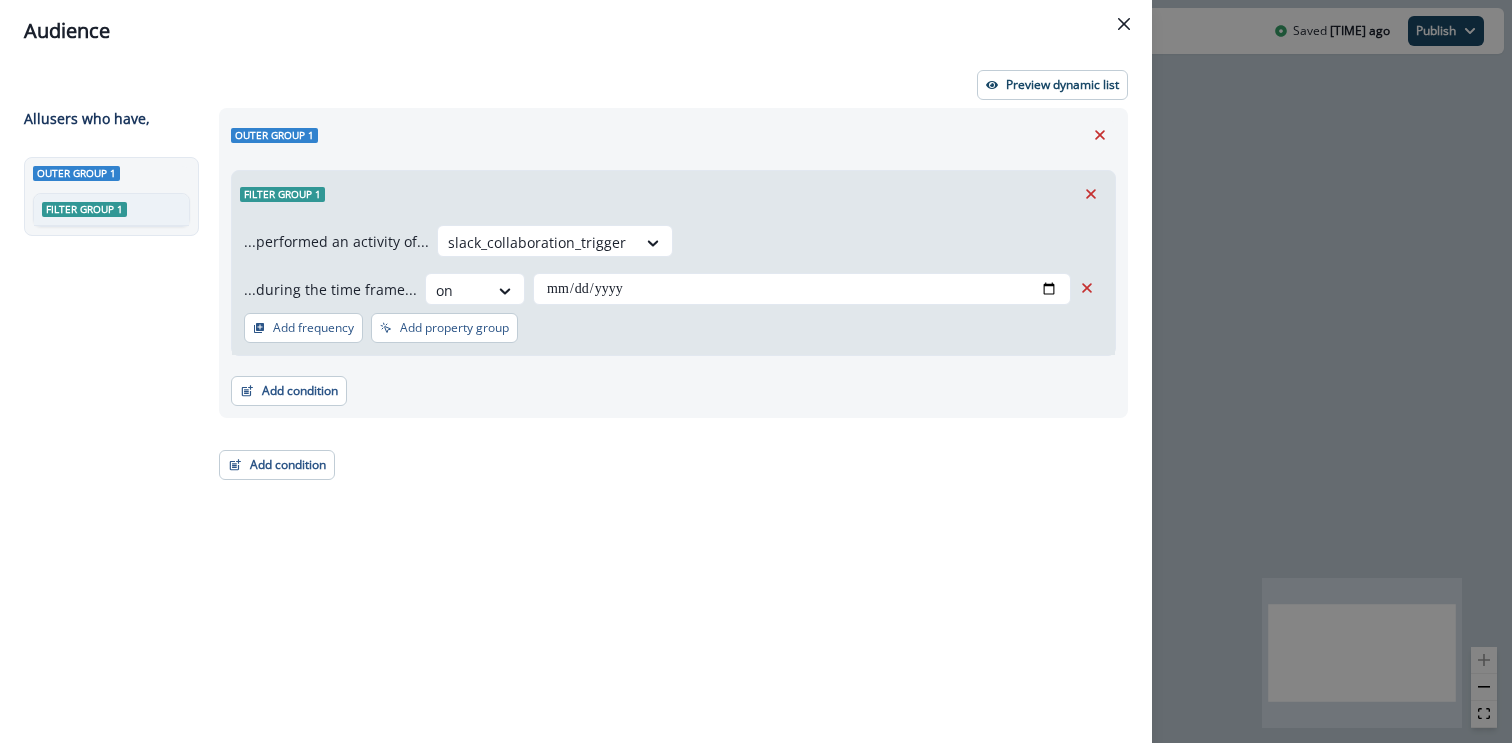 click on "Outer group 1" at bounding box center (673, 135) 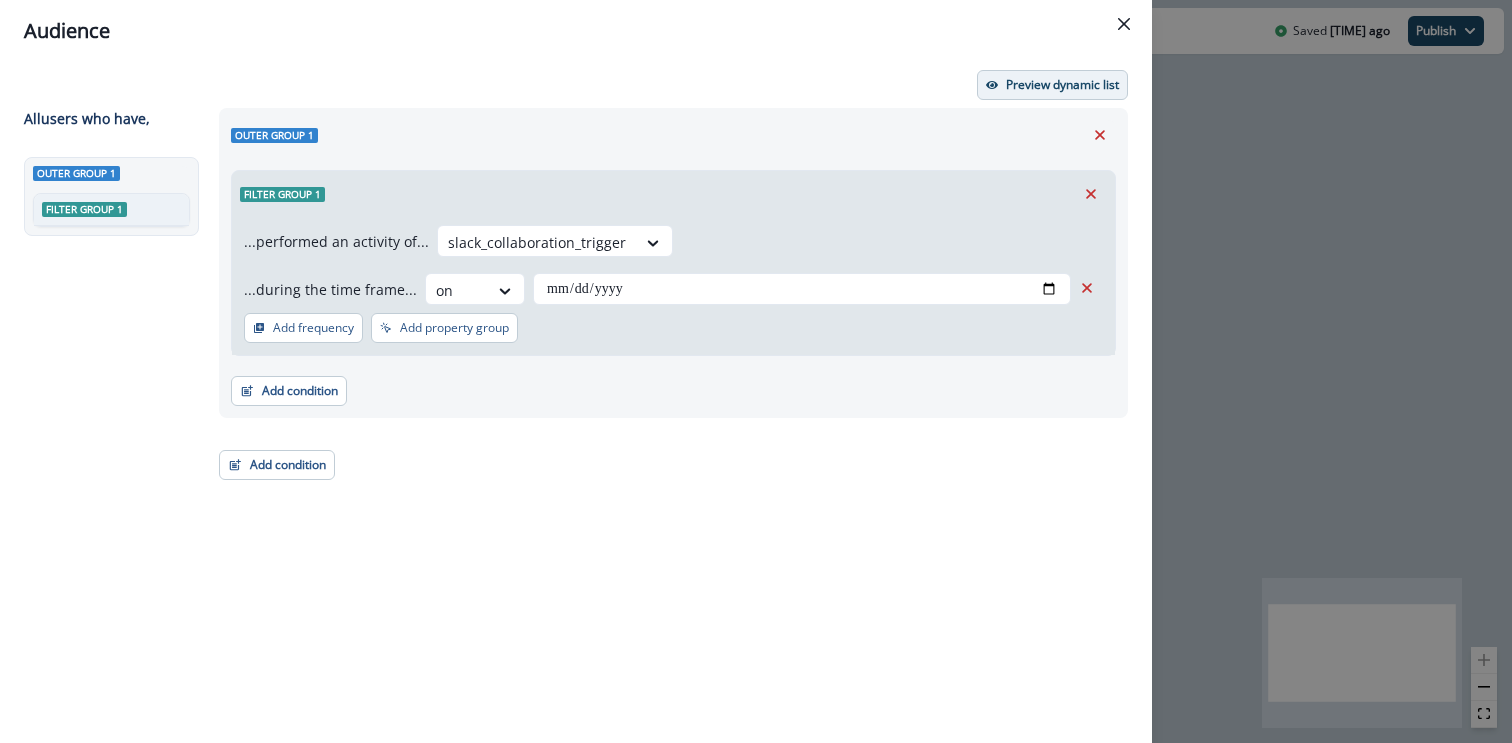 click on "Preview dynamic list" at bounding box center [1062, 85] 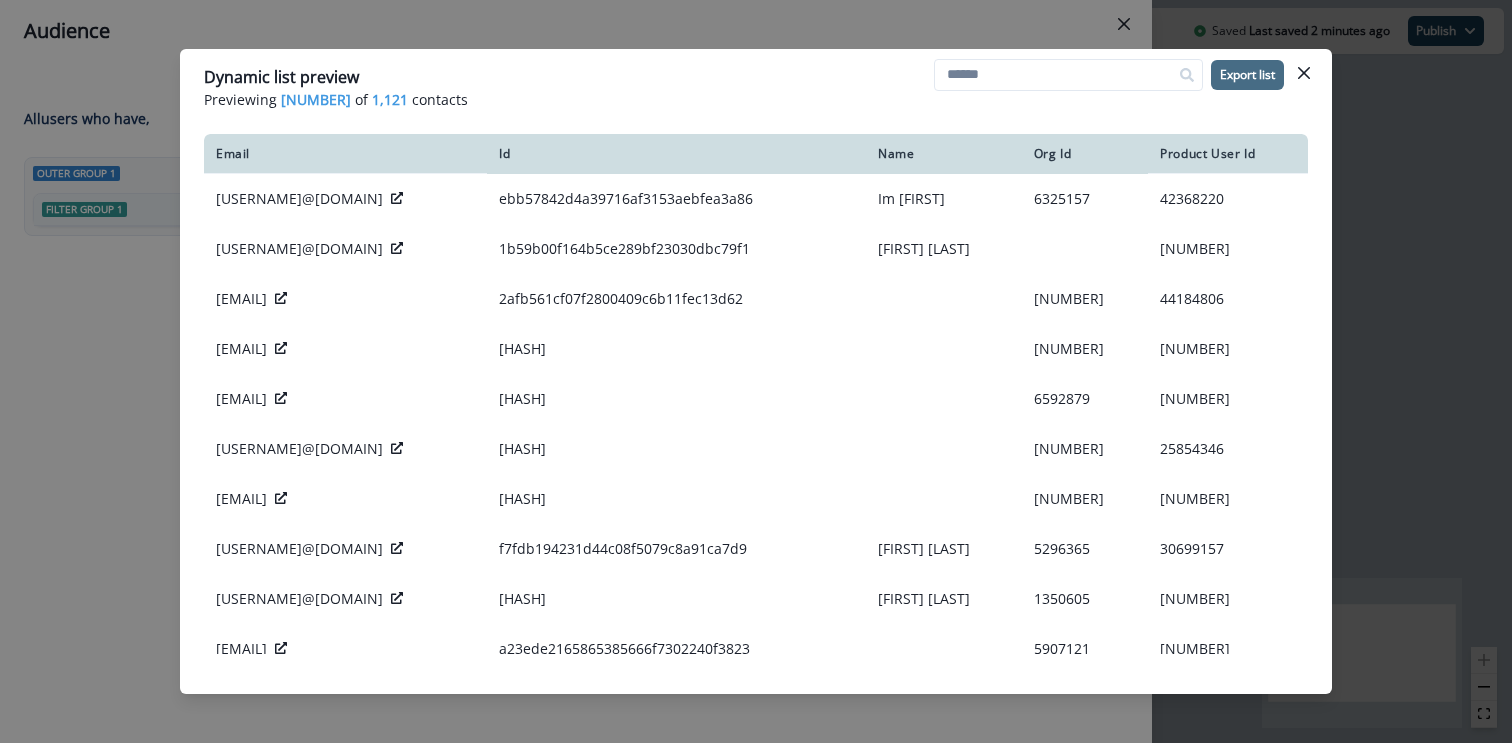 click on "Export list" at bounding box center [1247, 75] 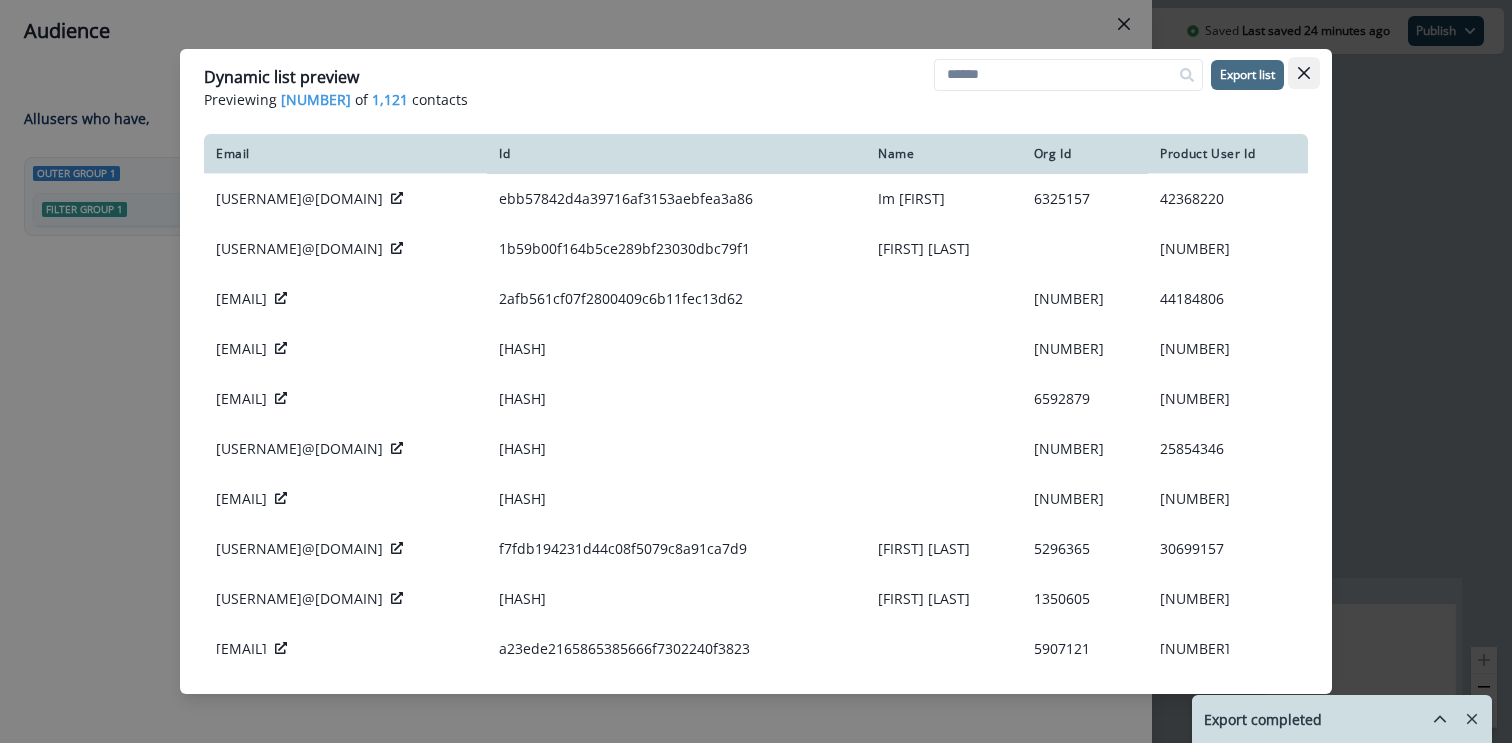 click at bounding box center (1304, 73) 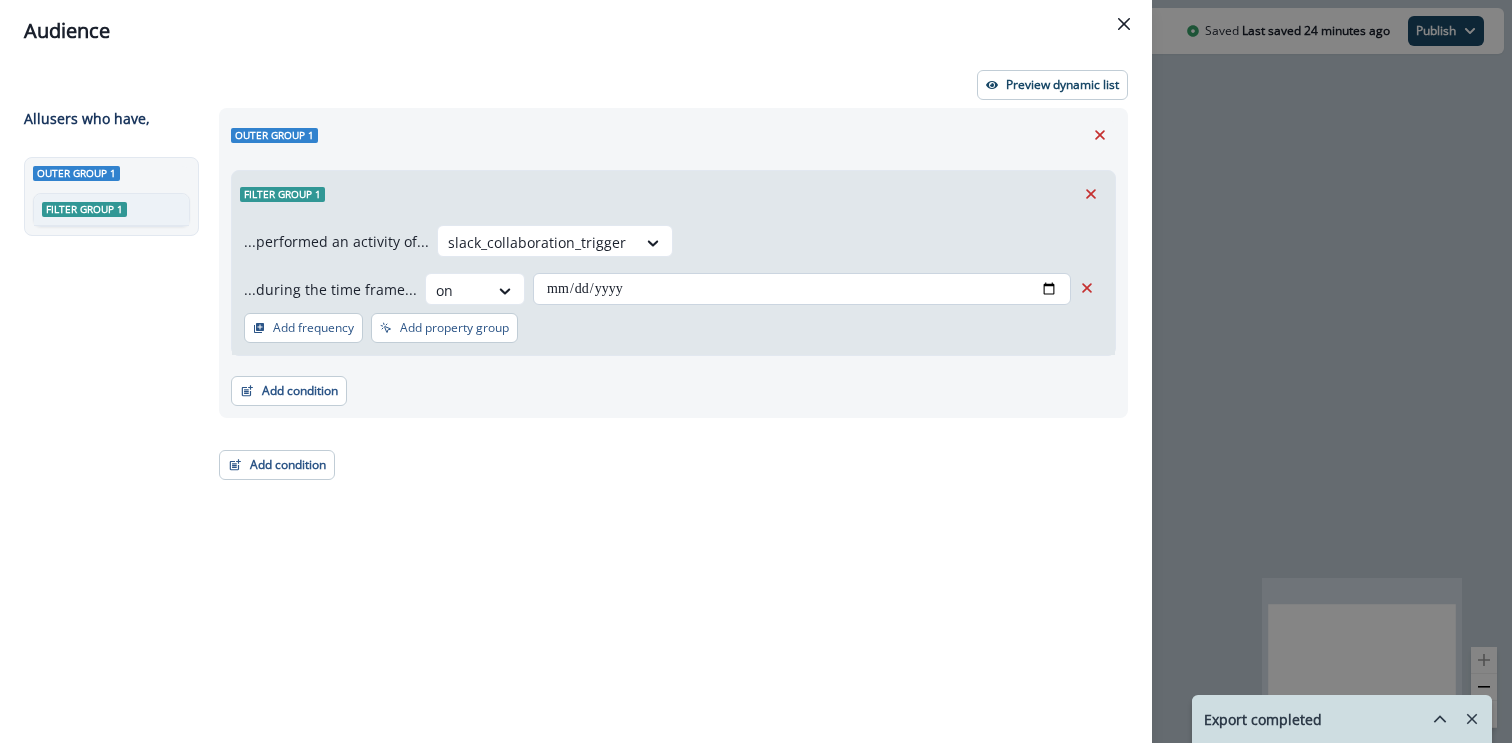 click on "**********" at bounding box center (802, 289) 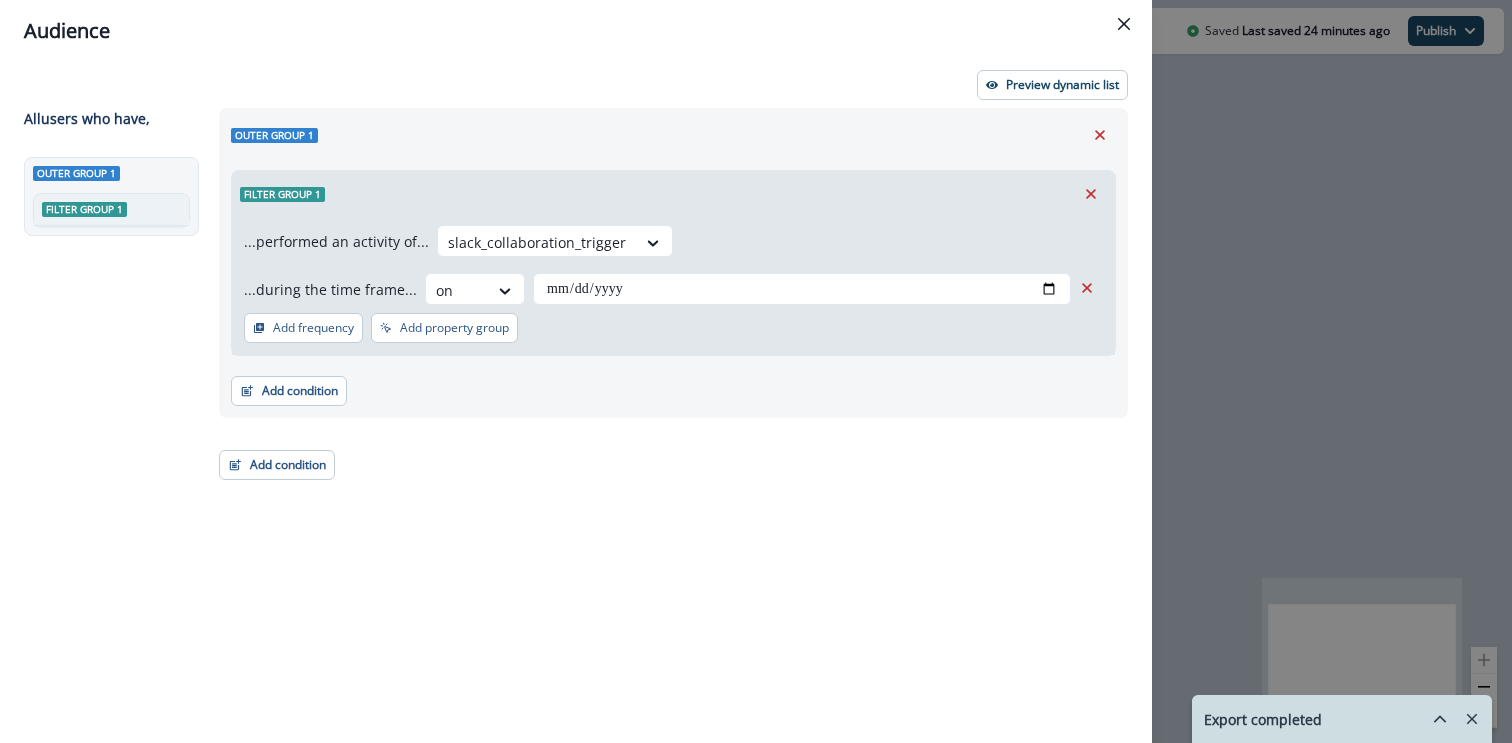 type on "**********" 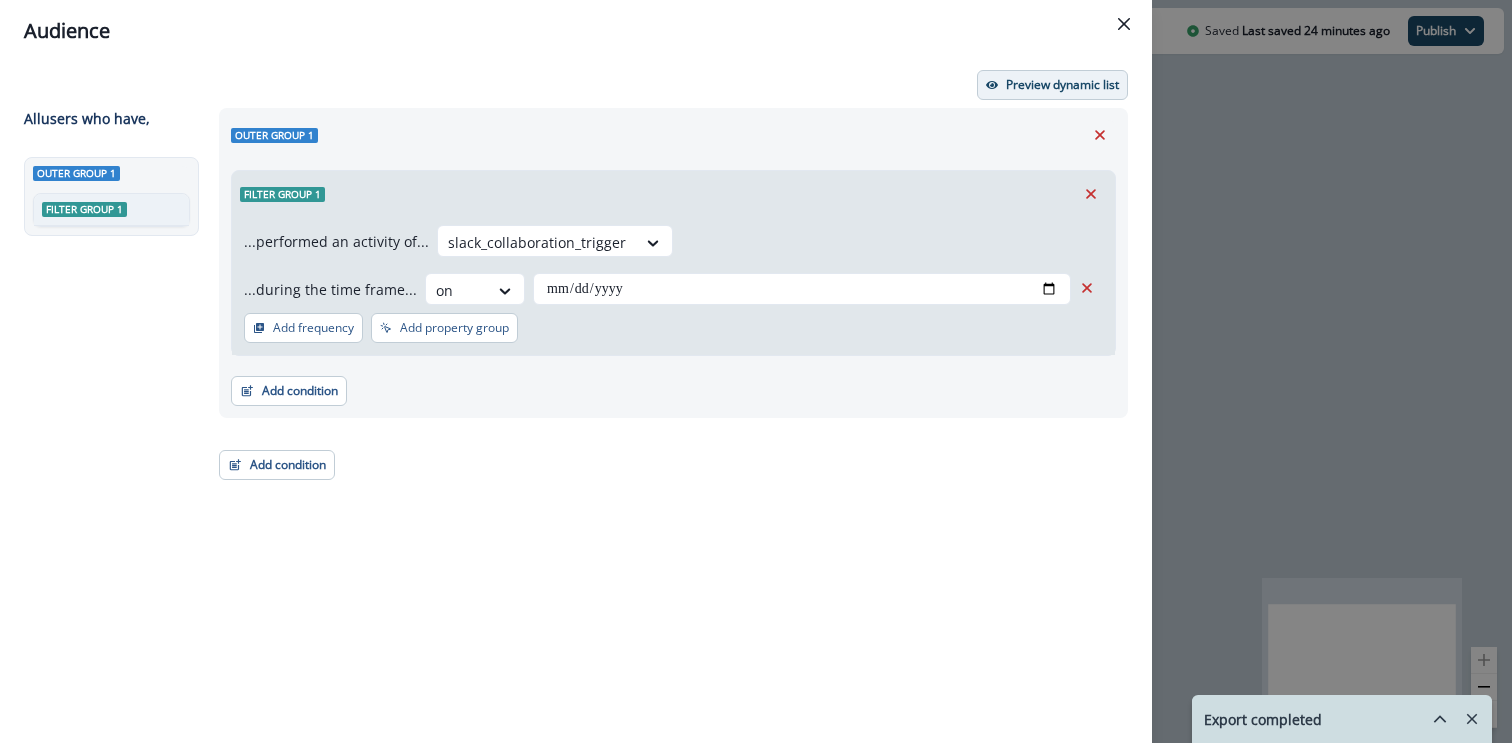 click on "Preview dynamic list" at bounding box center (1062, 85) 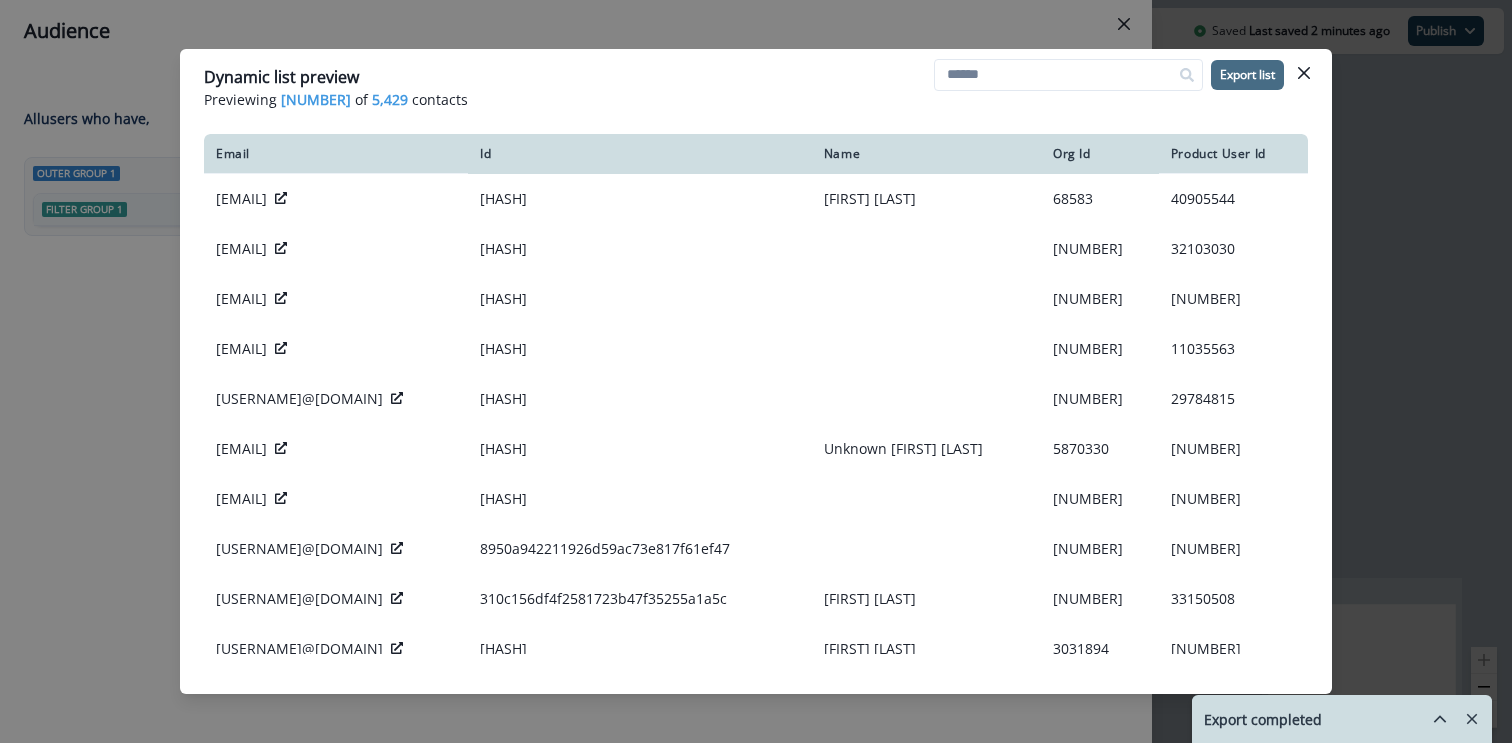 click on "Export list" at bounding box center [1247, 75] 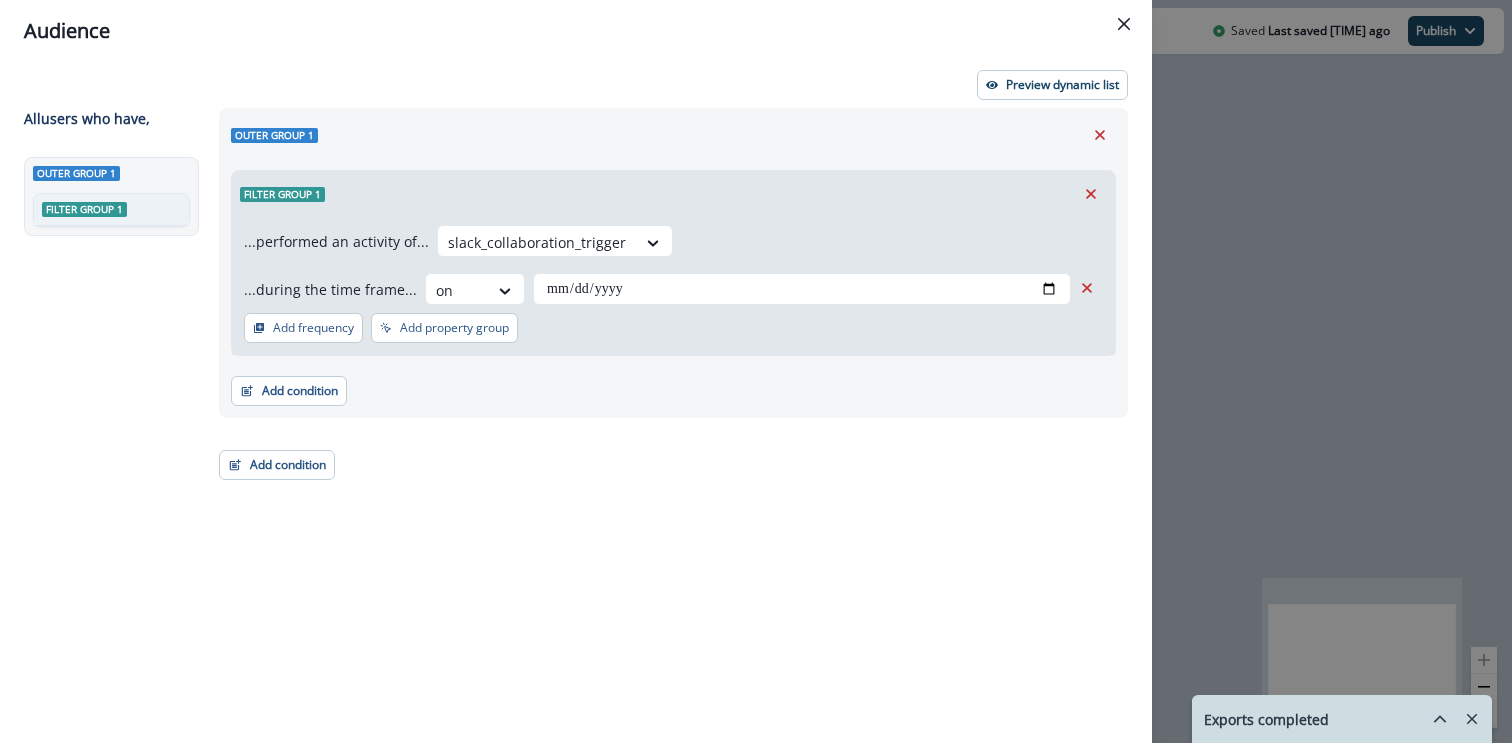 type 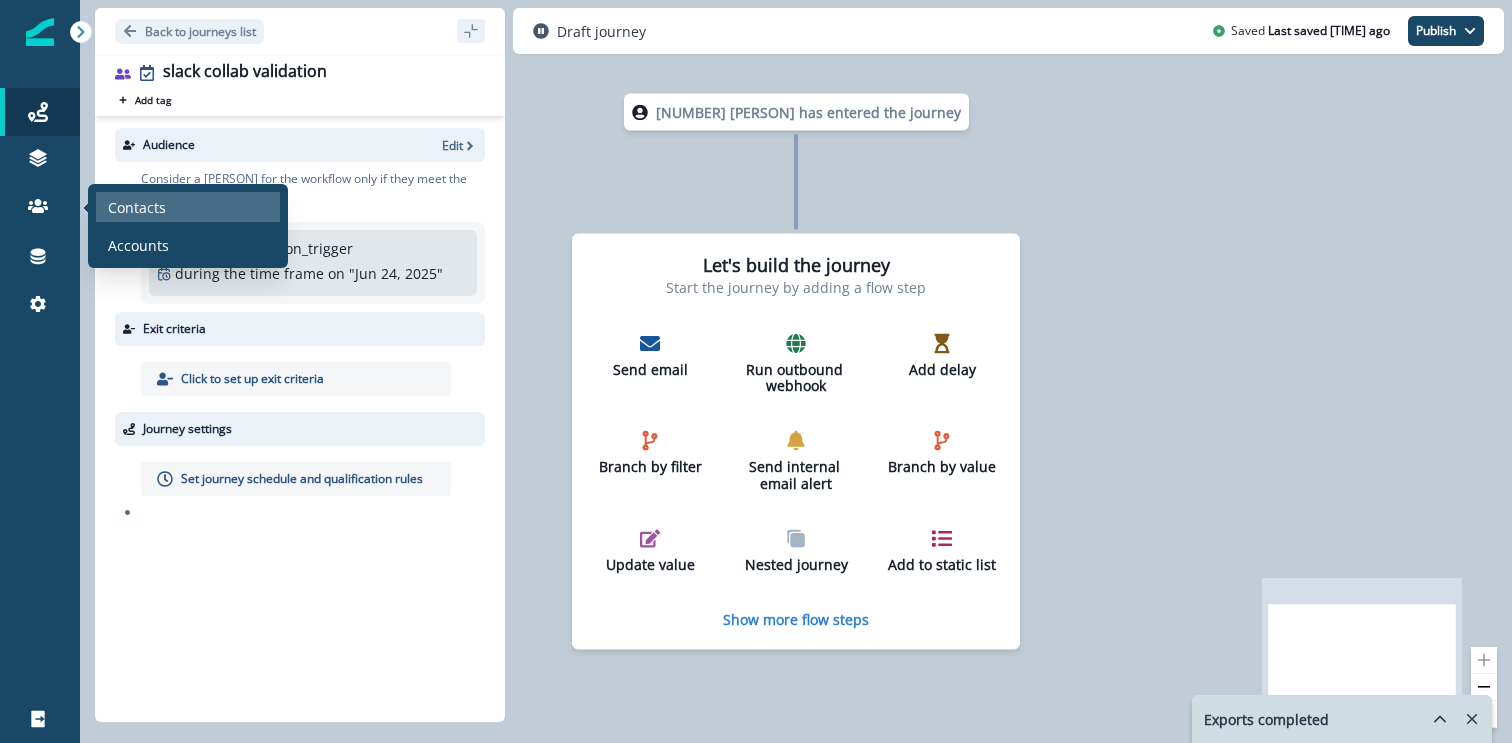 click on "Contacts" at bounding box center (137, 207) 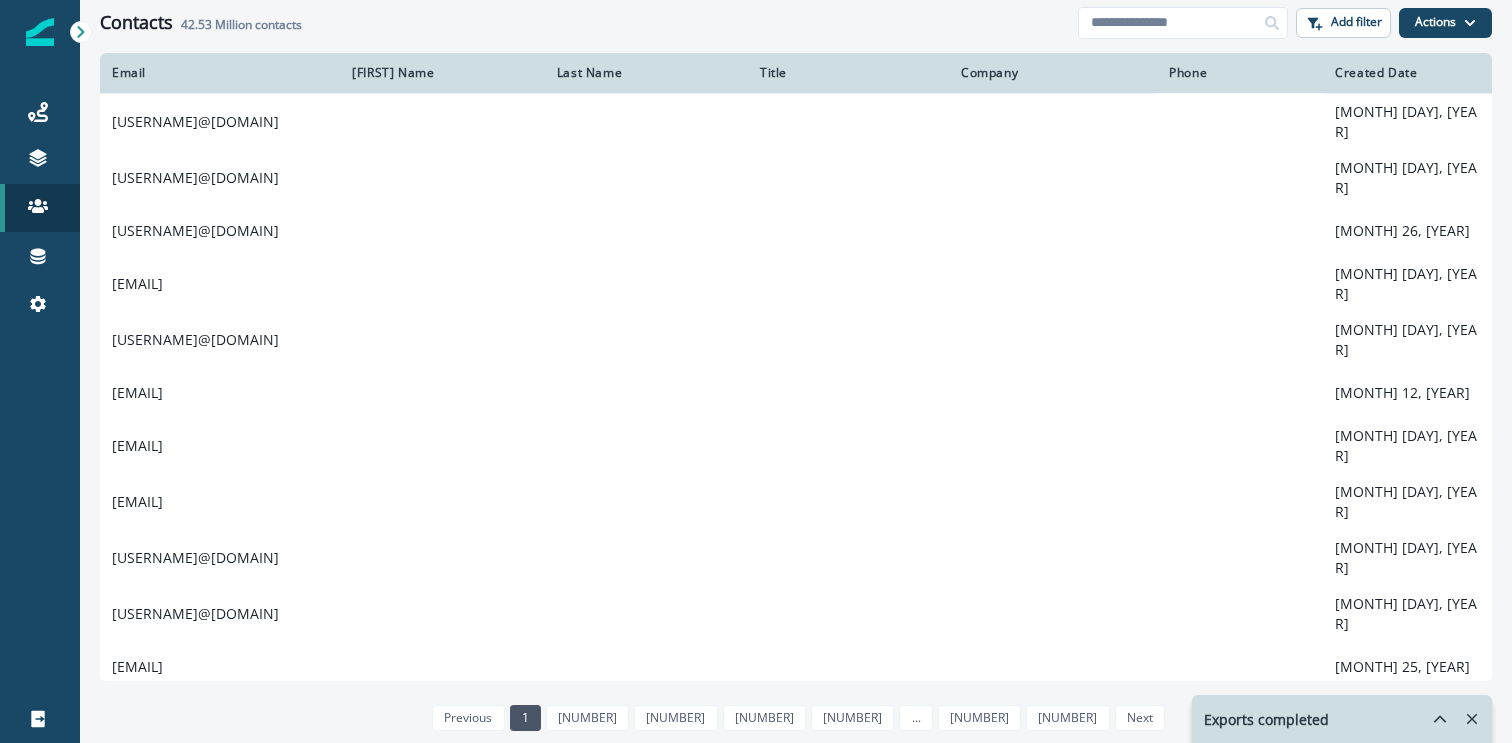 click at bounding box center (1472, 719) 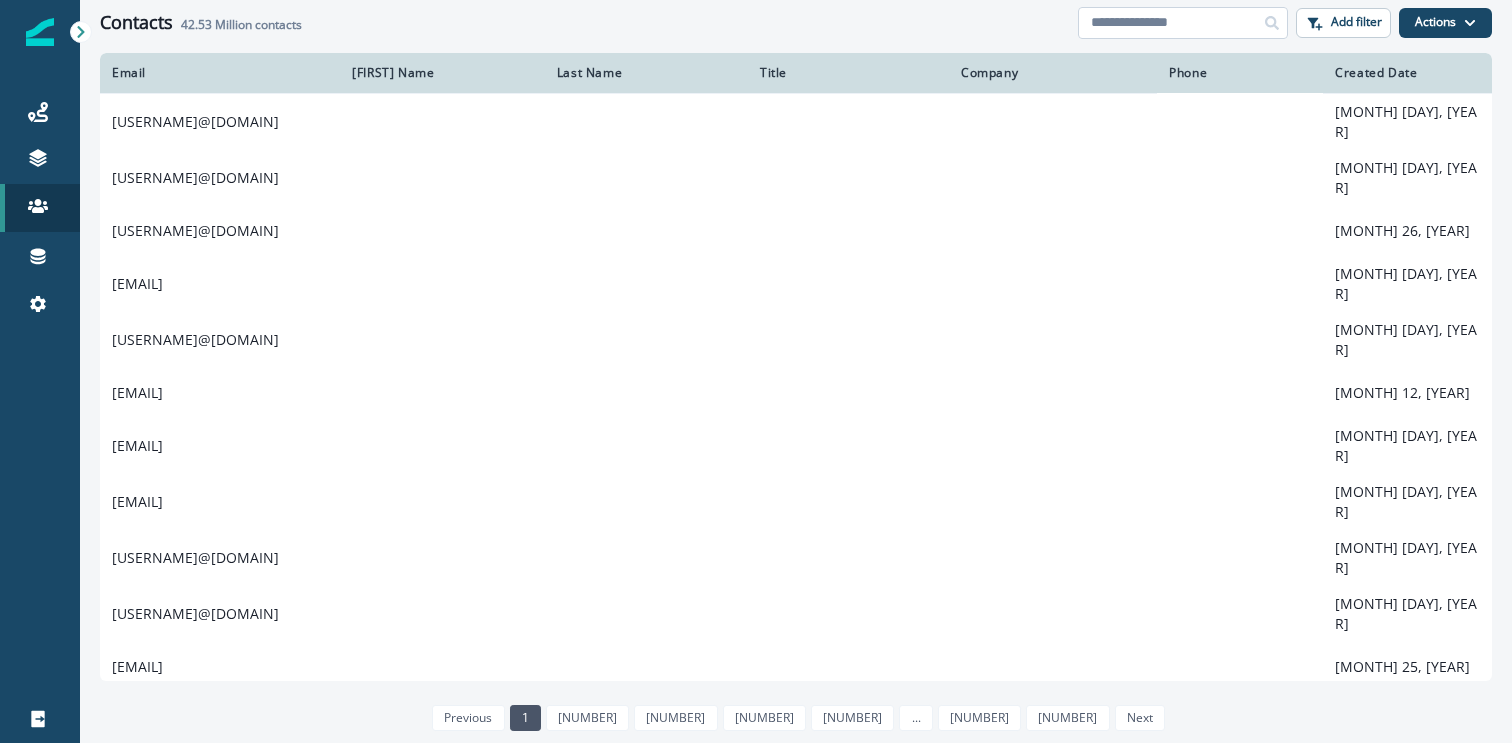 click at bounding box center (1183, 23) 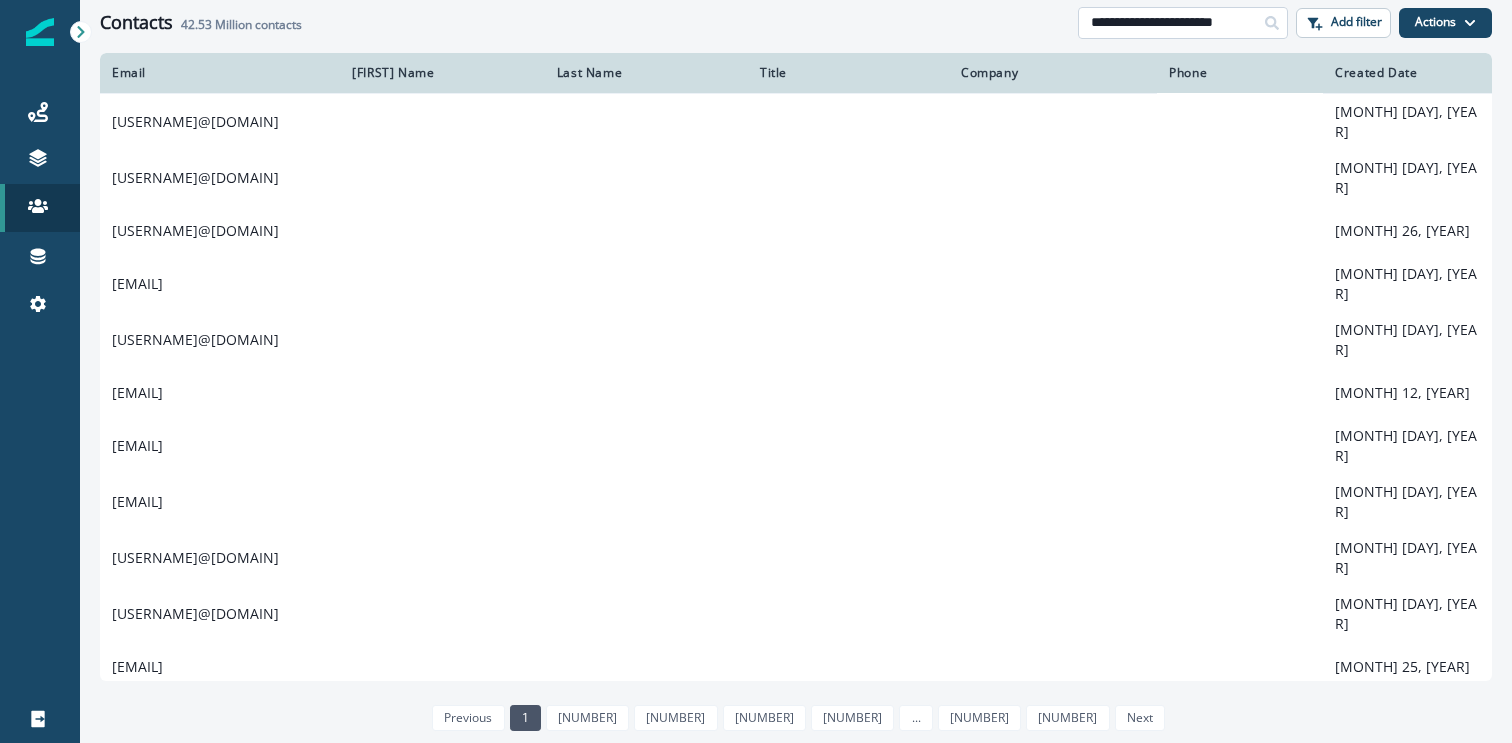 scroll, scrollTop: 0, scrollLeft: 6, axis: horizontal 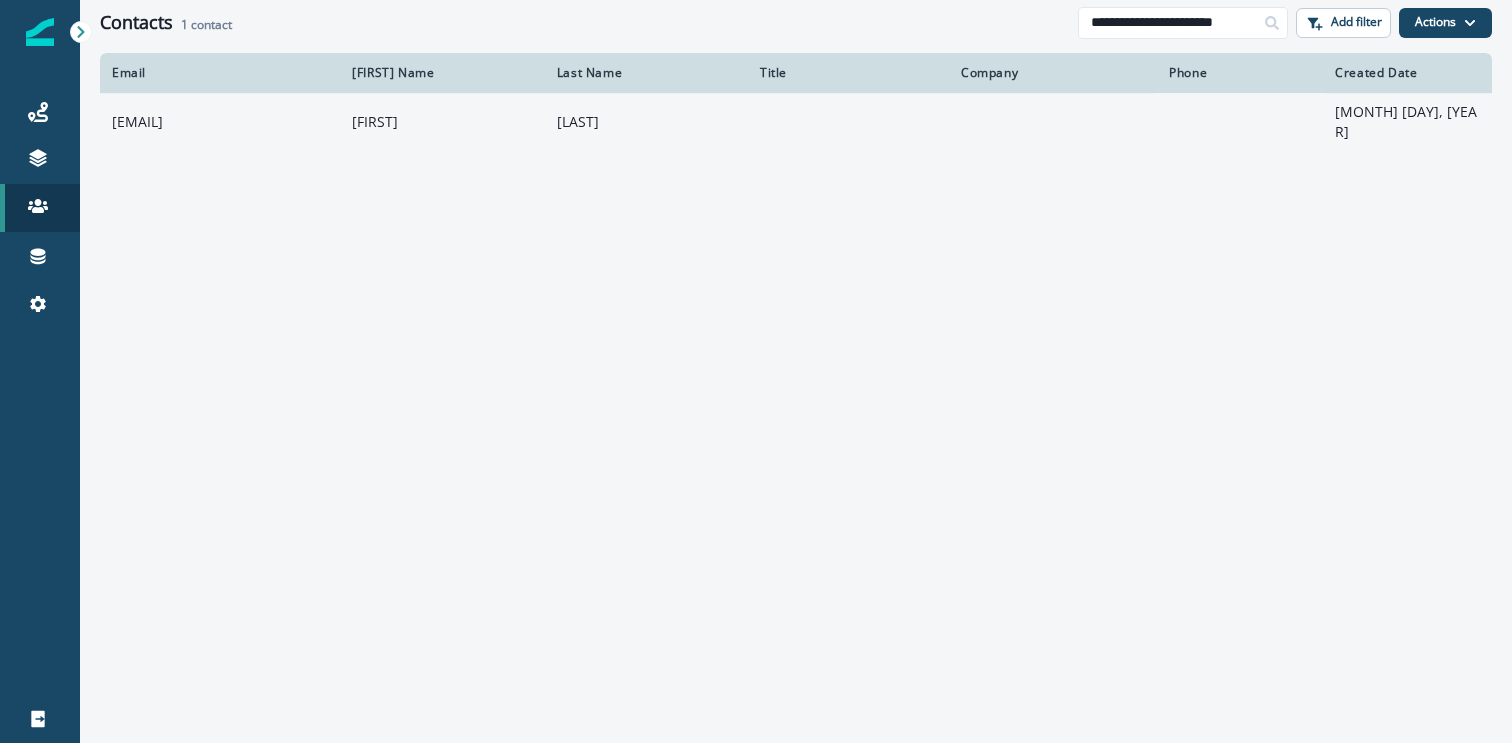 type on "**********" 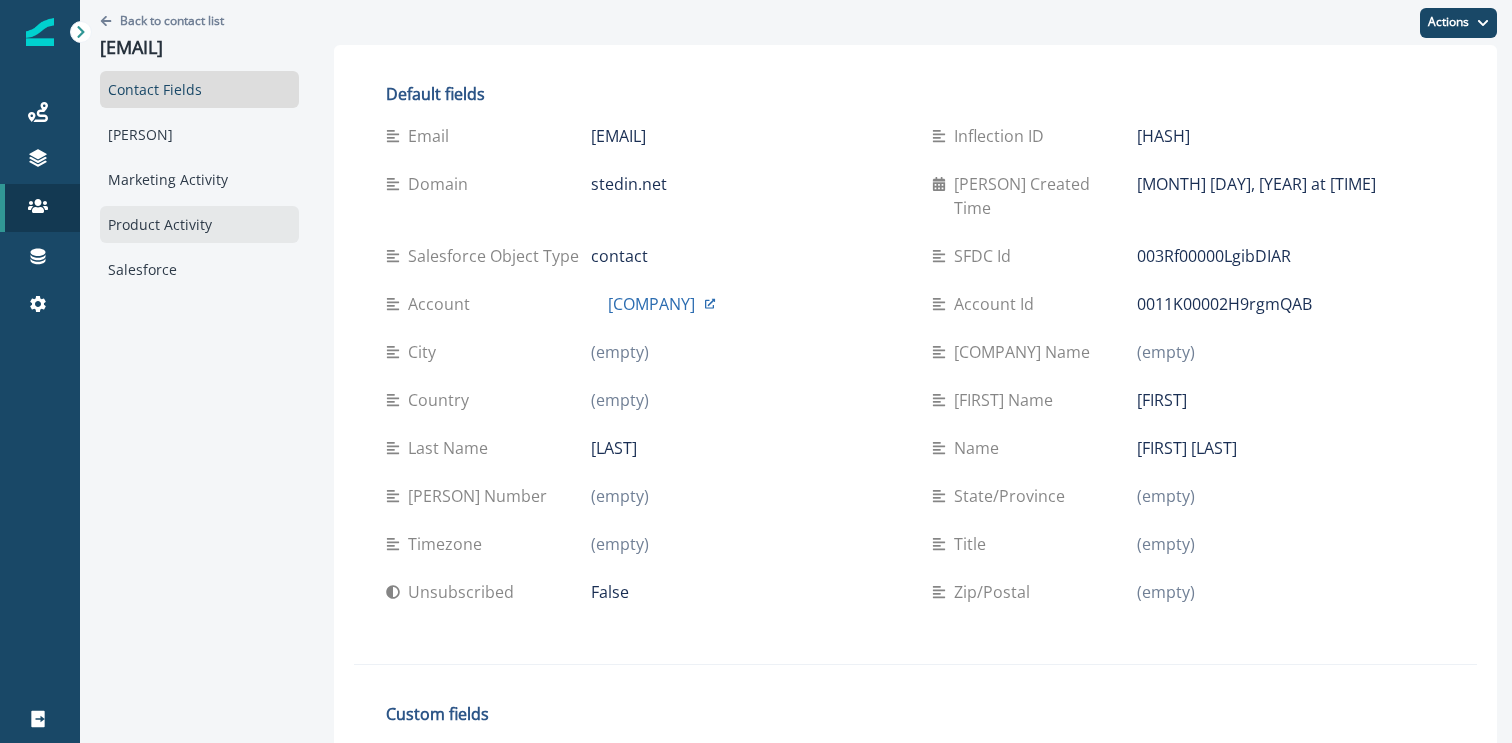 click on "Product Activity" at bounding box center [199, 224] 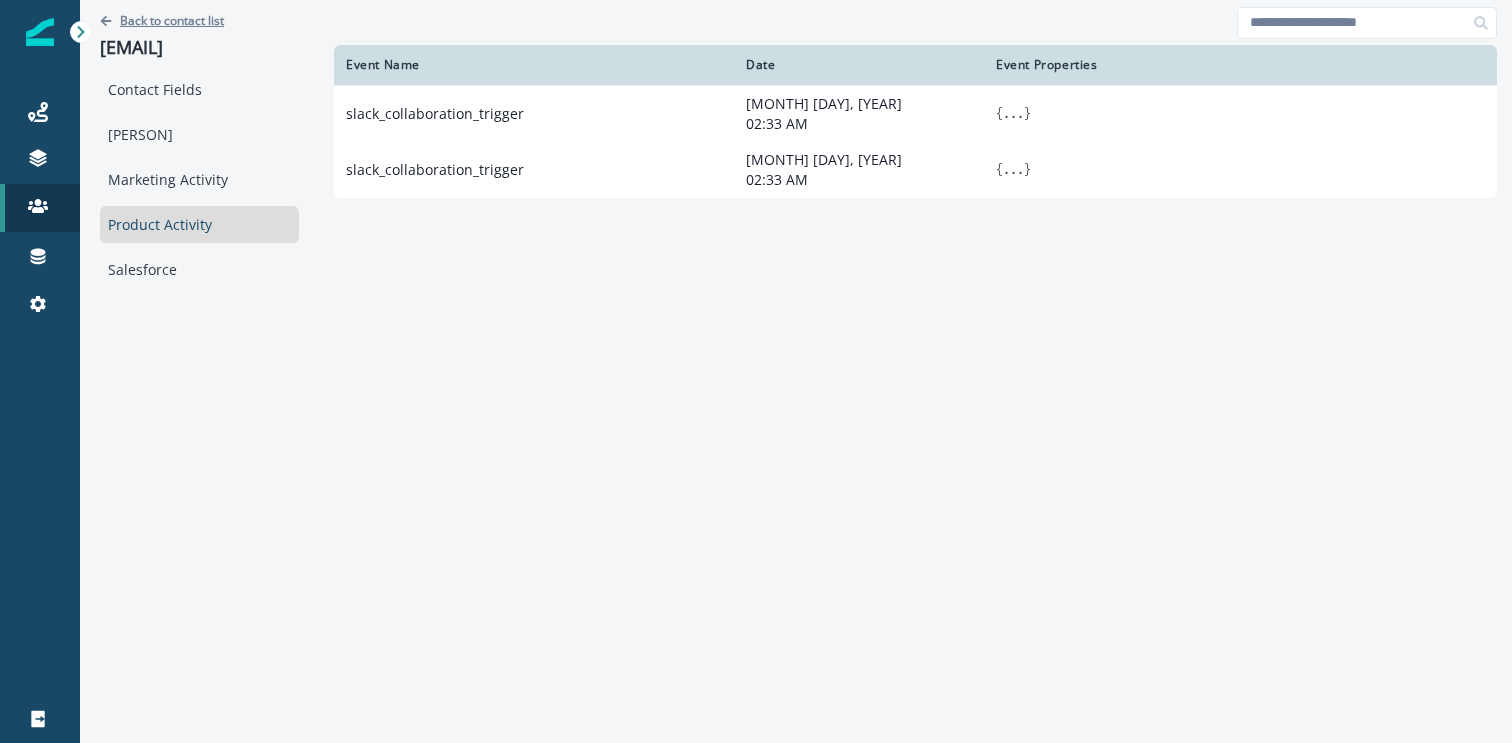 click on "Back to contact list" at bounding box center [172, 20] 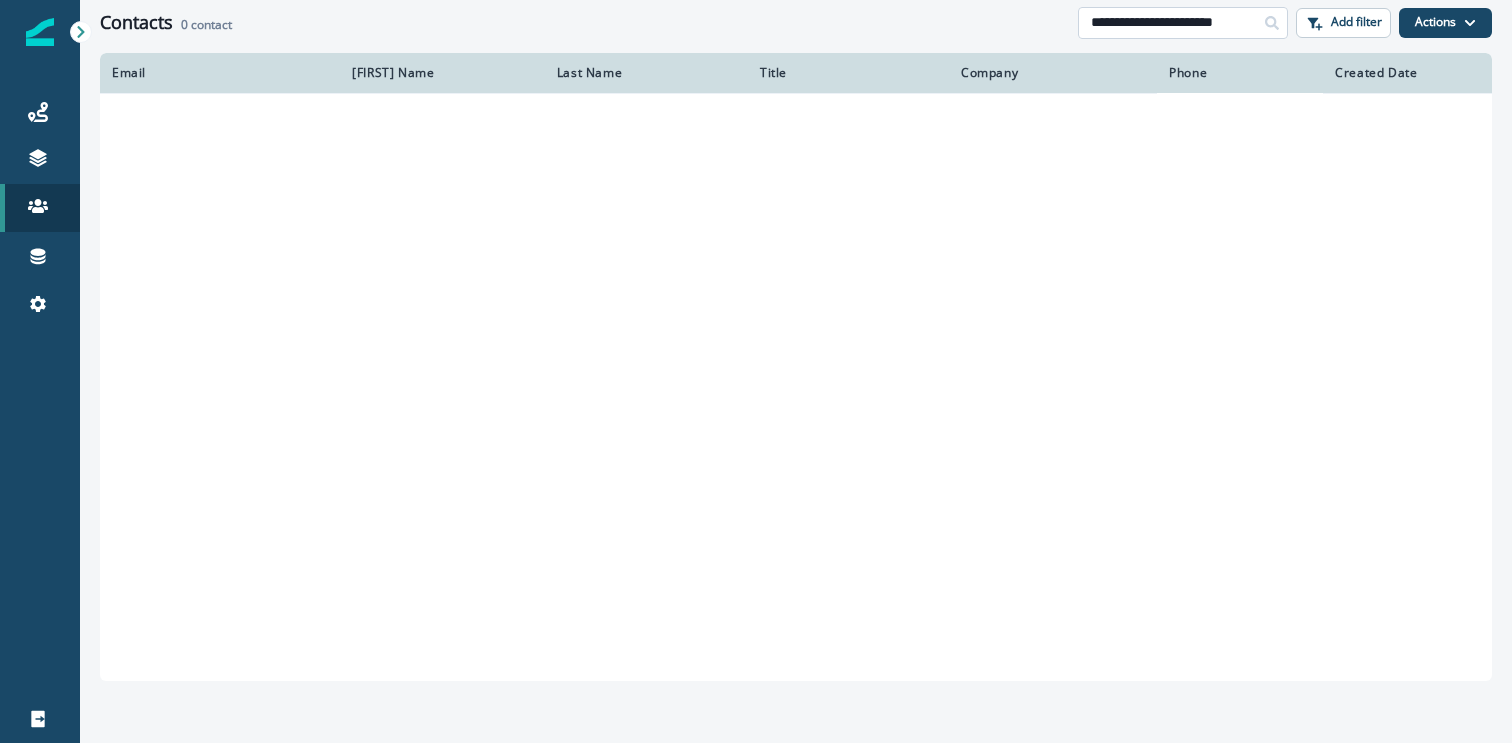 click on "**********" at bounding box center (1183, 23) 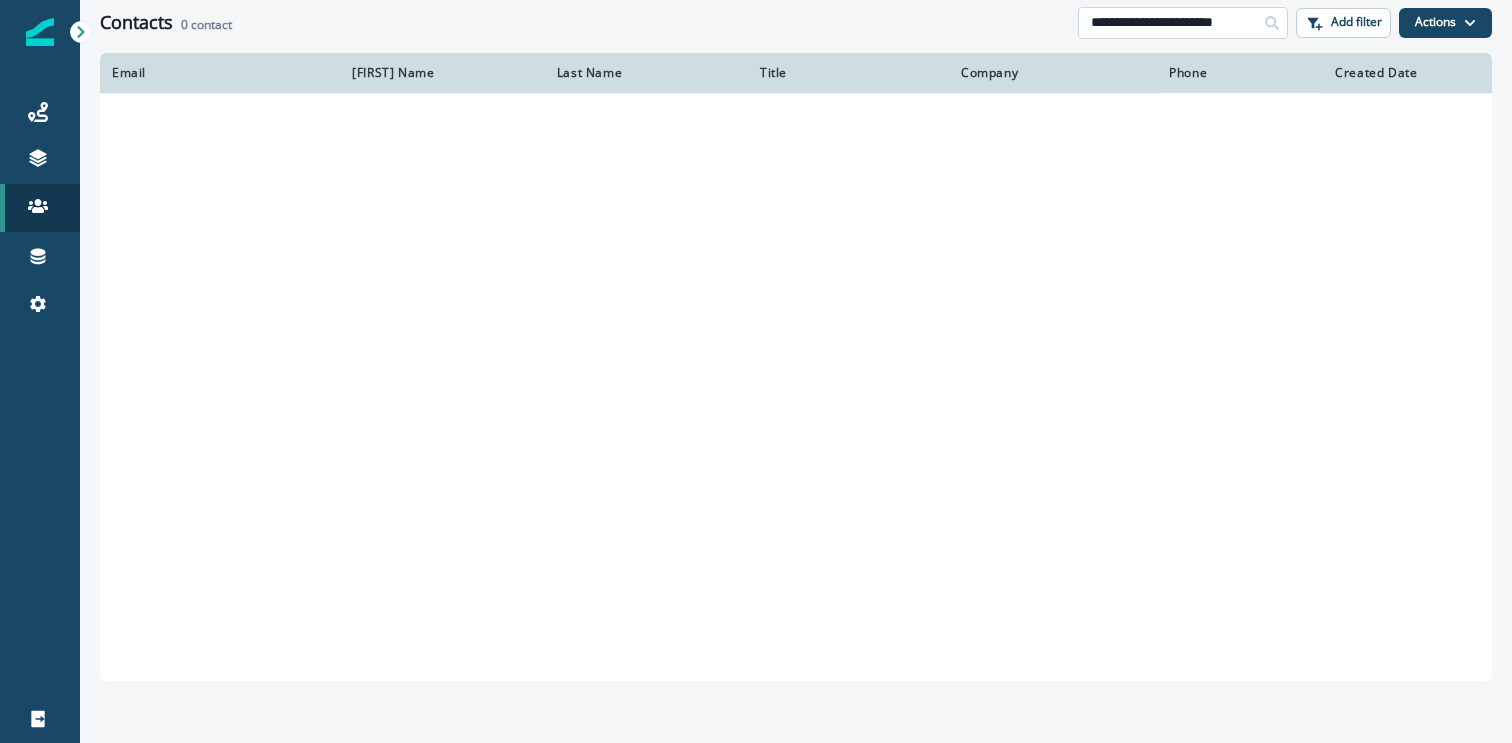 paste 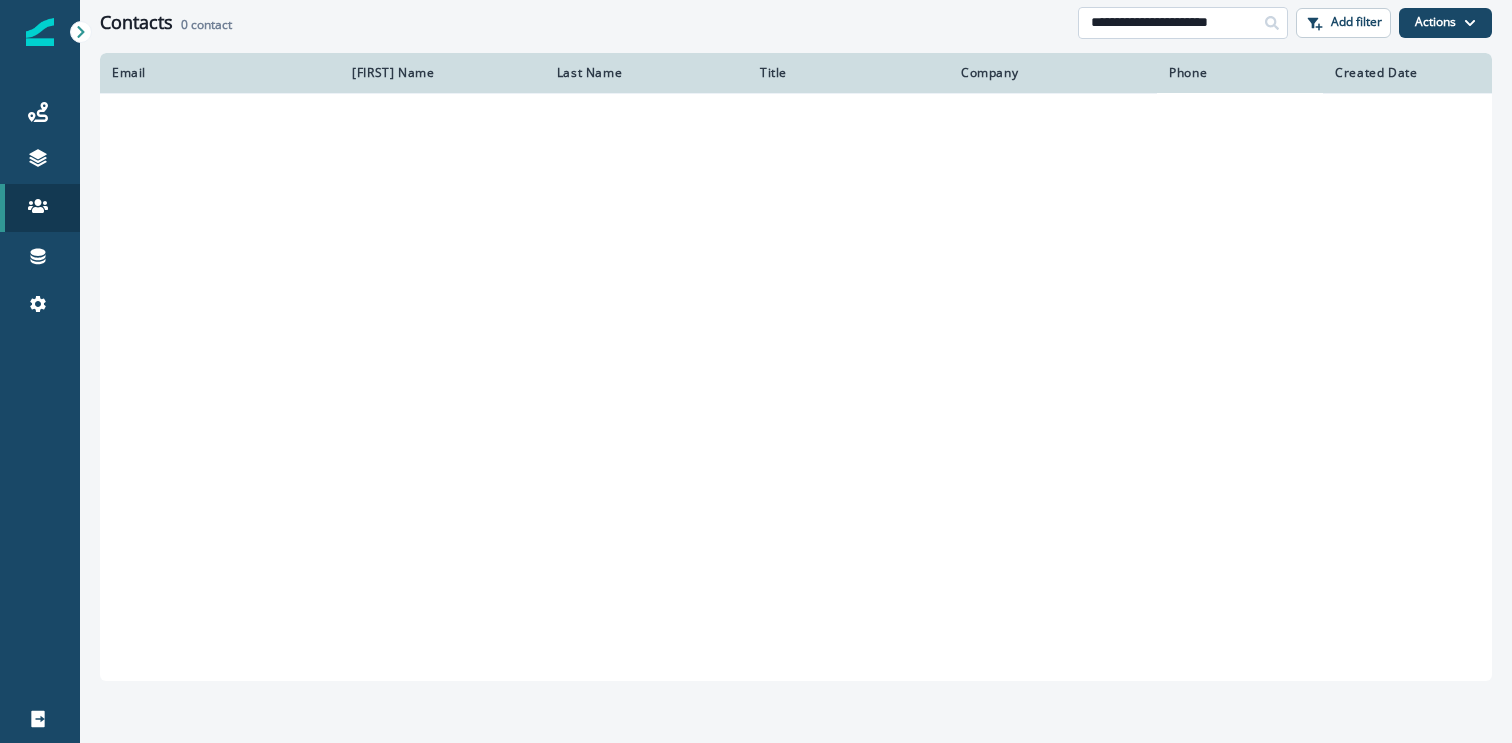 scroll, scrollTop: 0, scrollLeft: 15, axis: horizontal 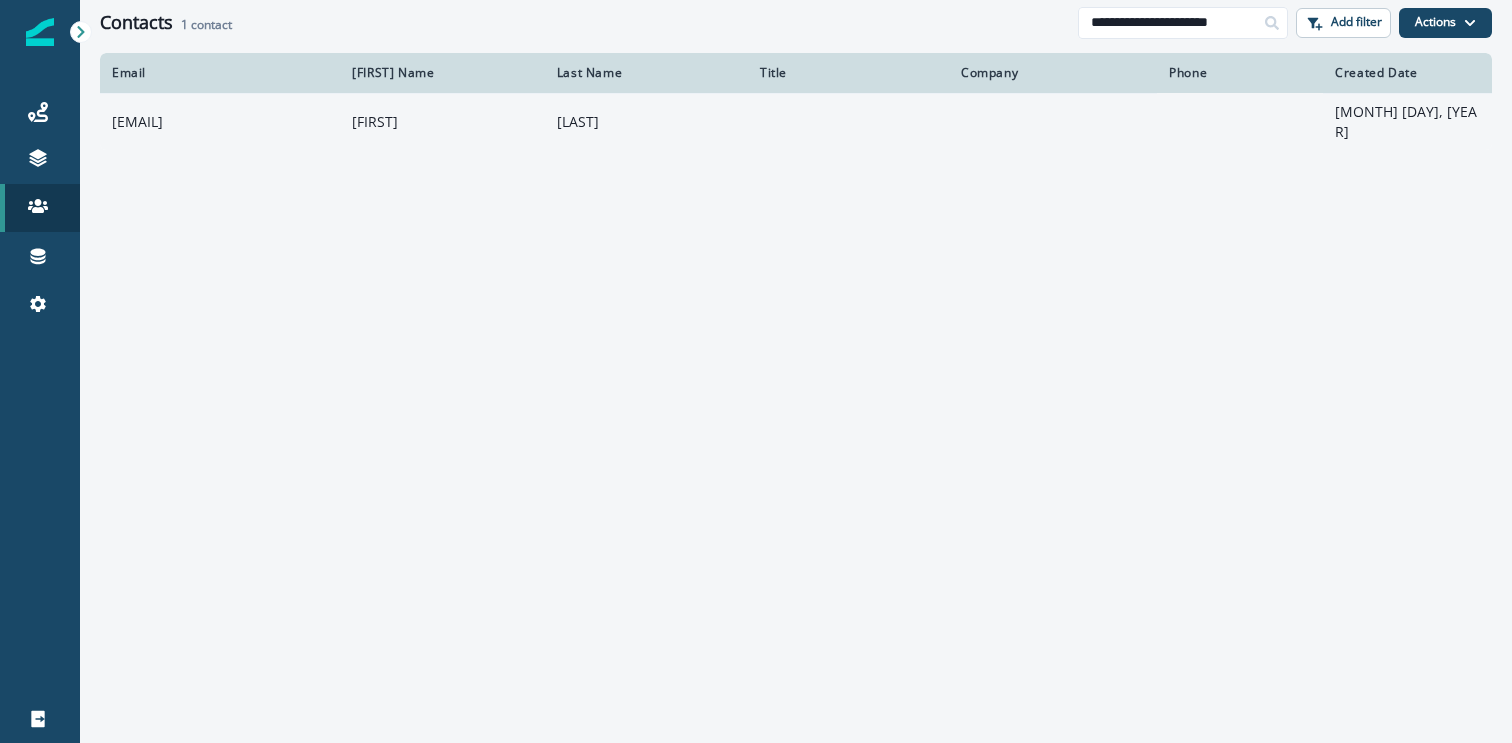 type on "**********" 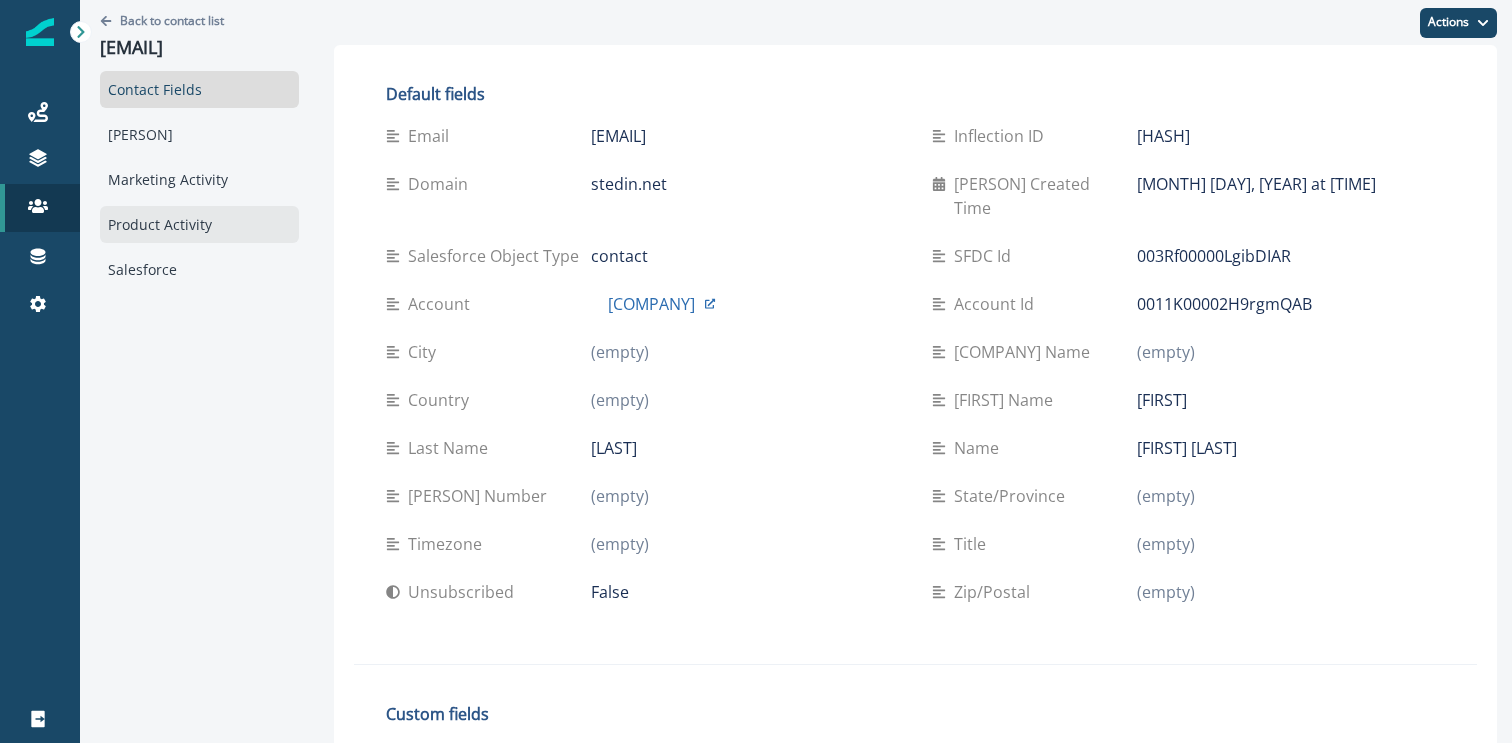 click on "Product Activity" at bounding box center [199, 224] 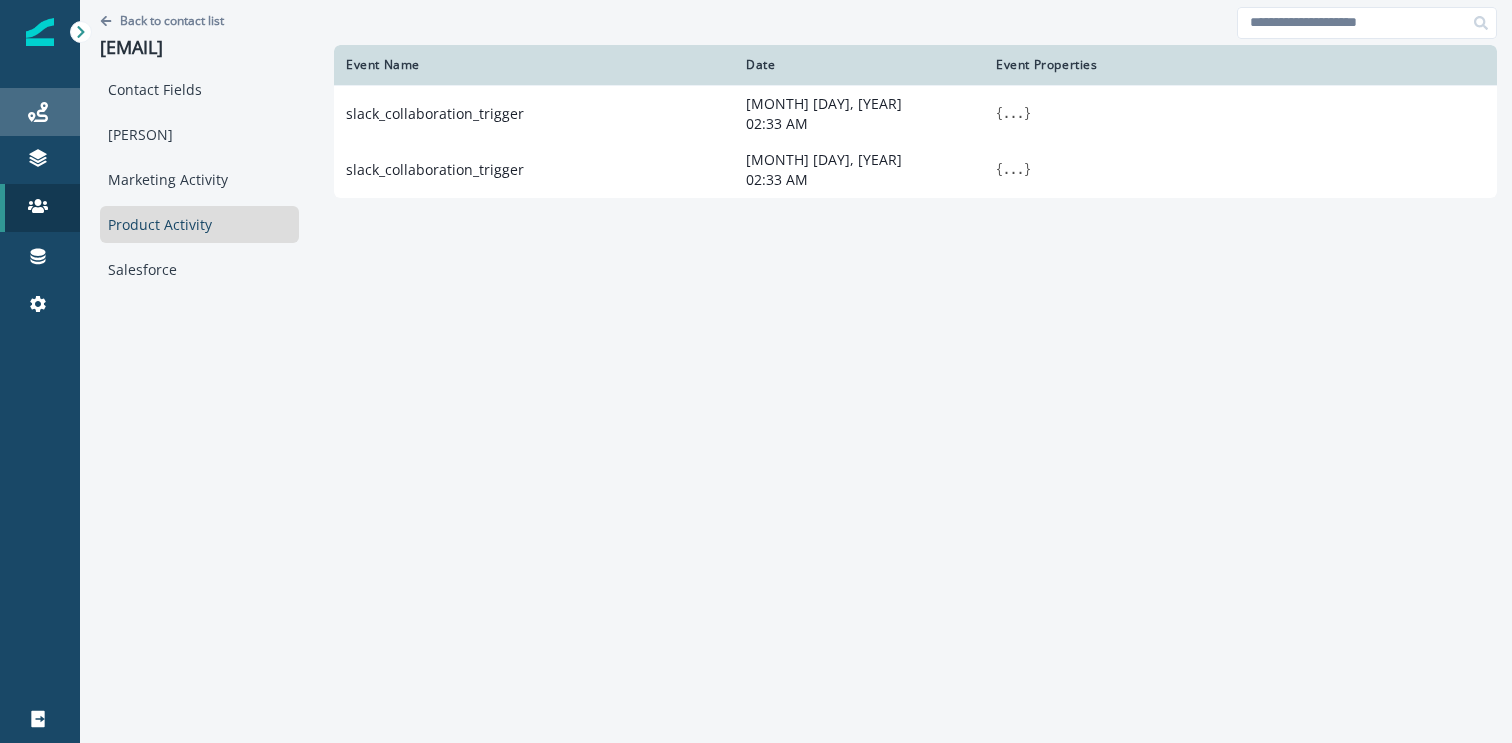 click on "Journeys" at bounding box center [40, 112] 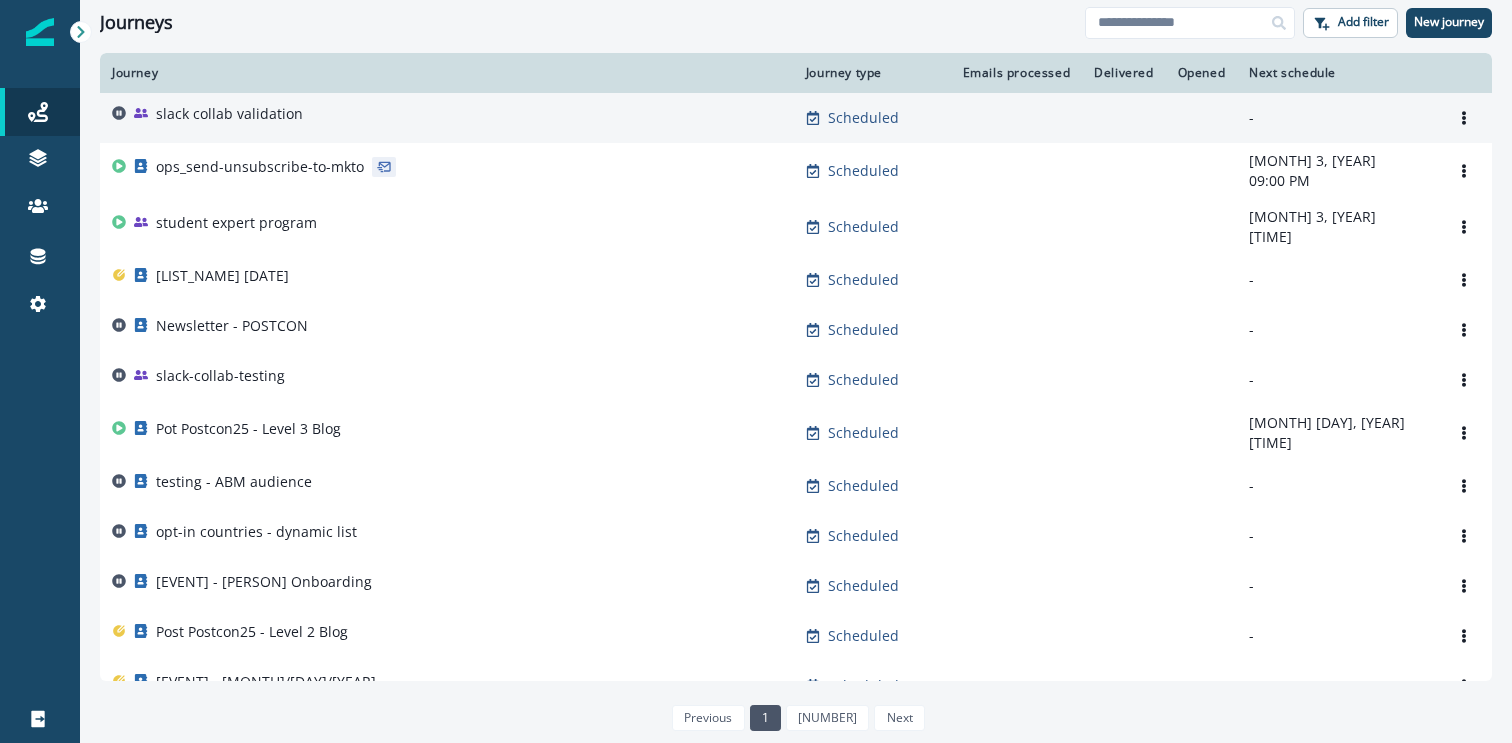click on "slack collab validation" at bounding box center [447, 118] 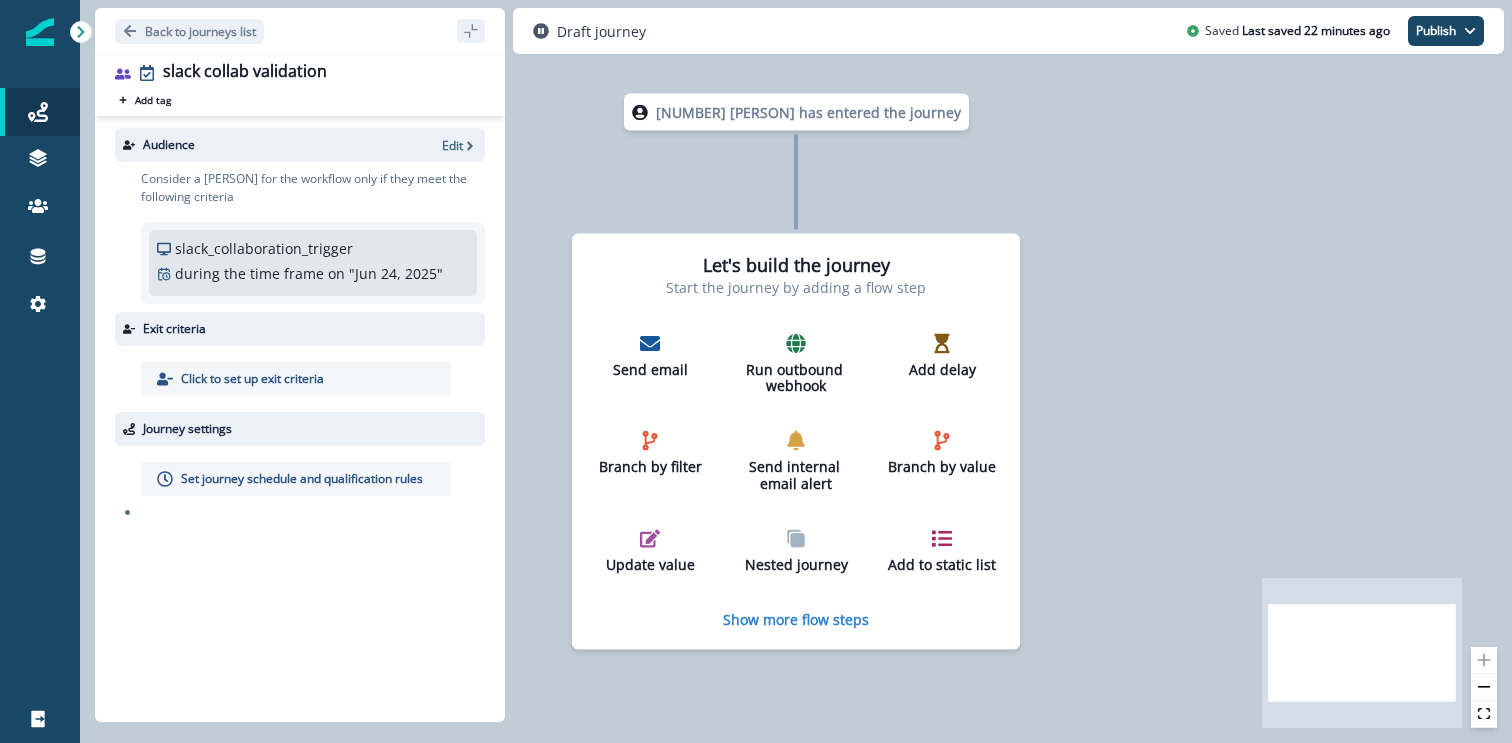 click on "Audience Edit" at bounding box center [300, 145] 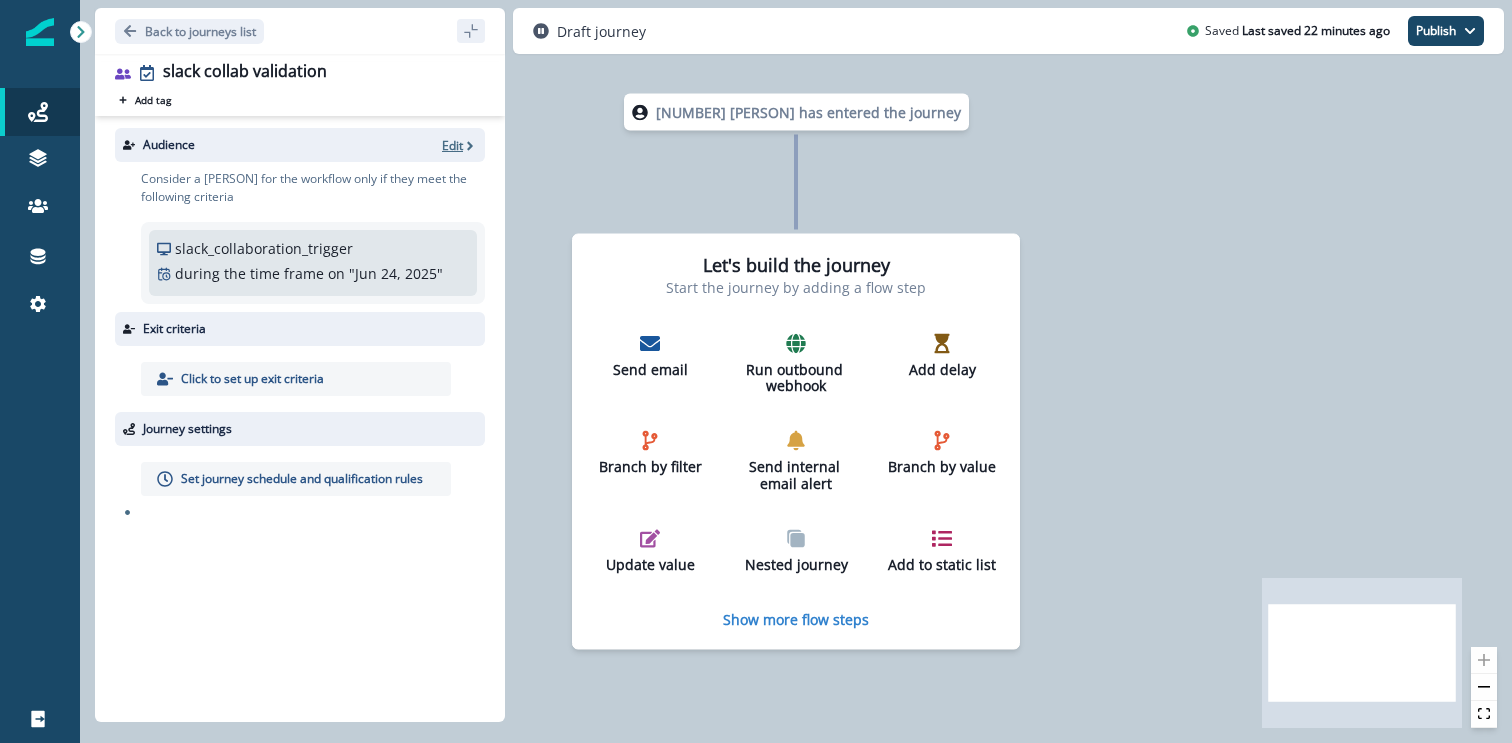 click on "Edit" at bounding box center (452, 145) 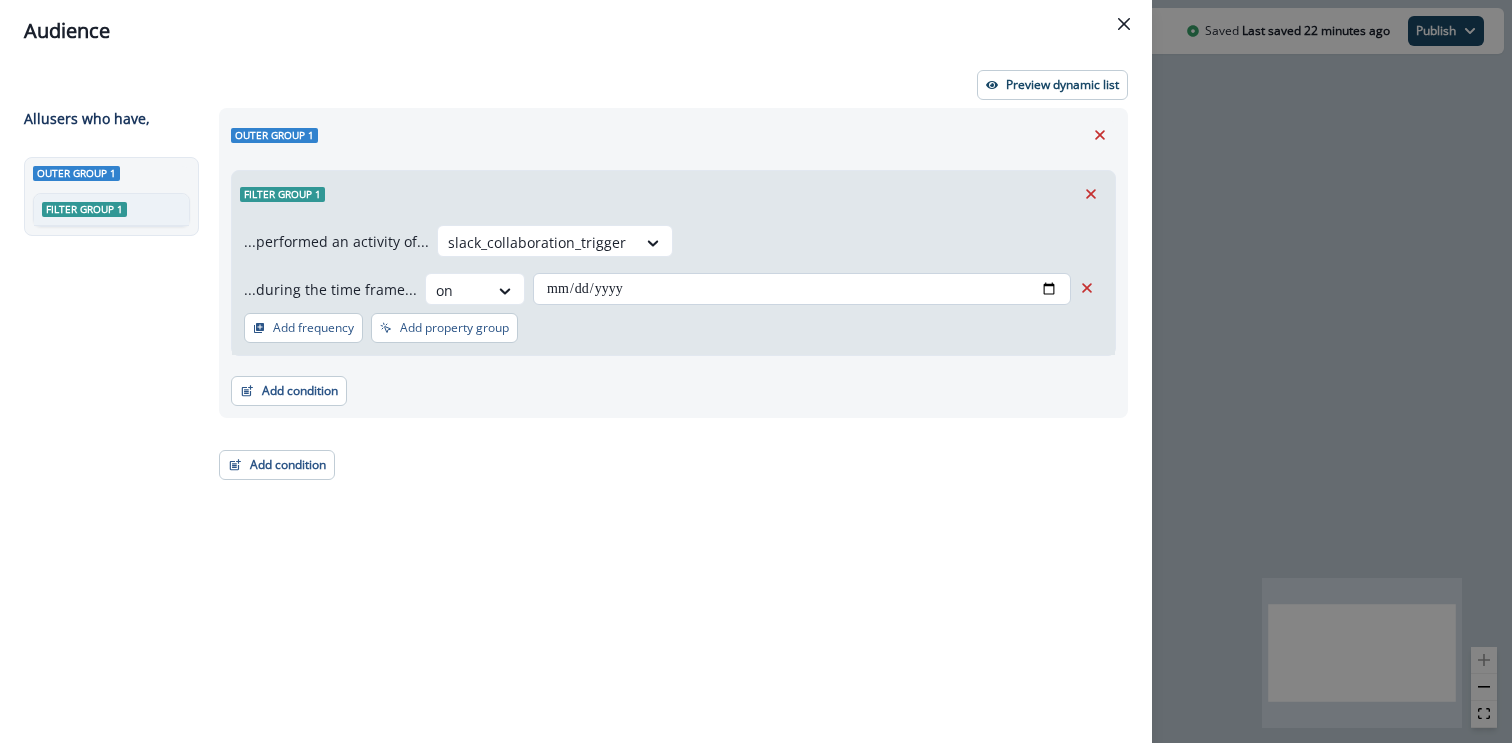 click on "**********" at bounding box center (802, 289) 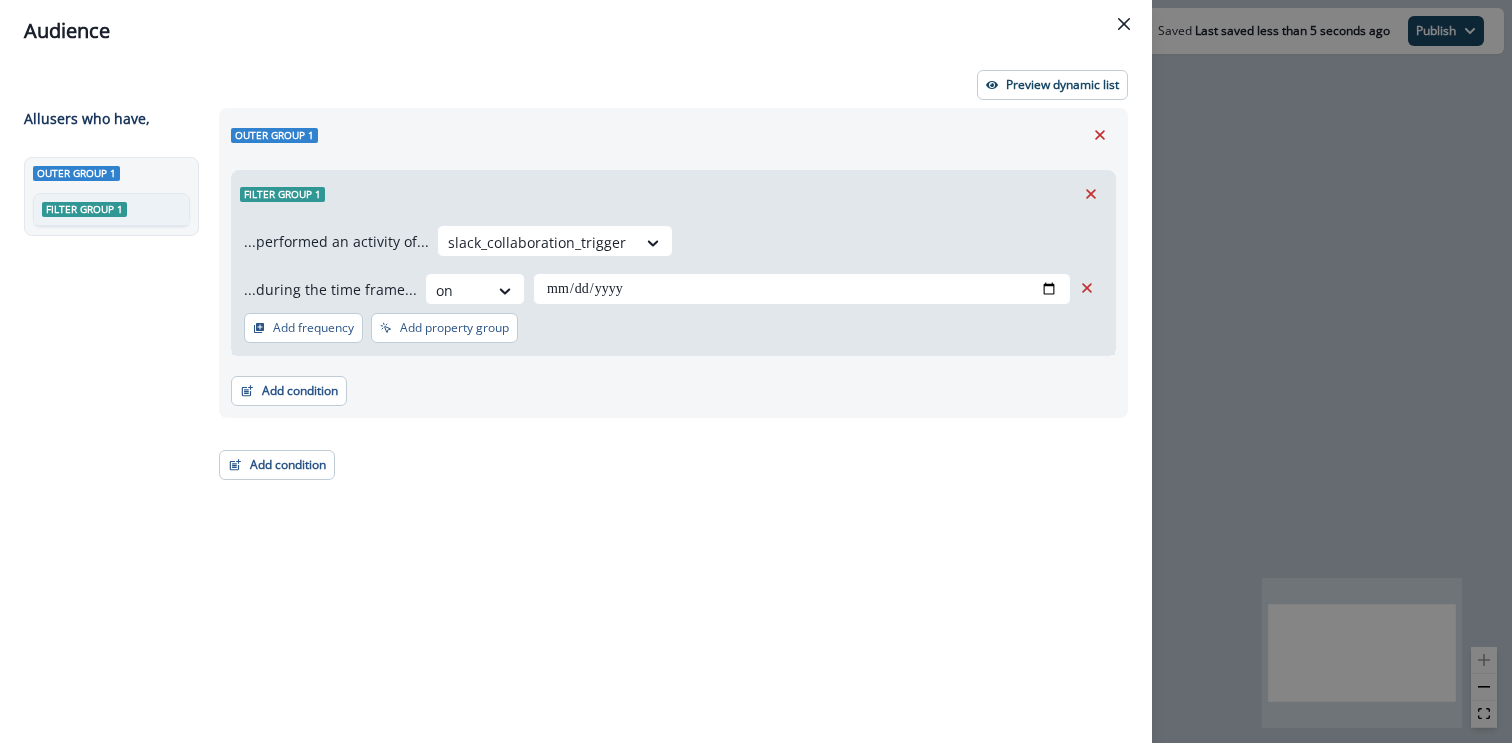 type on "**********" 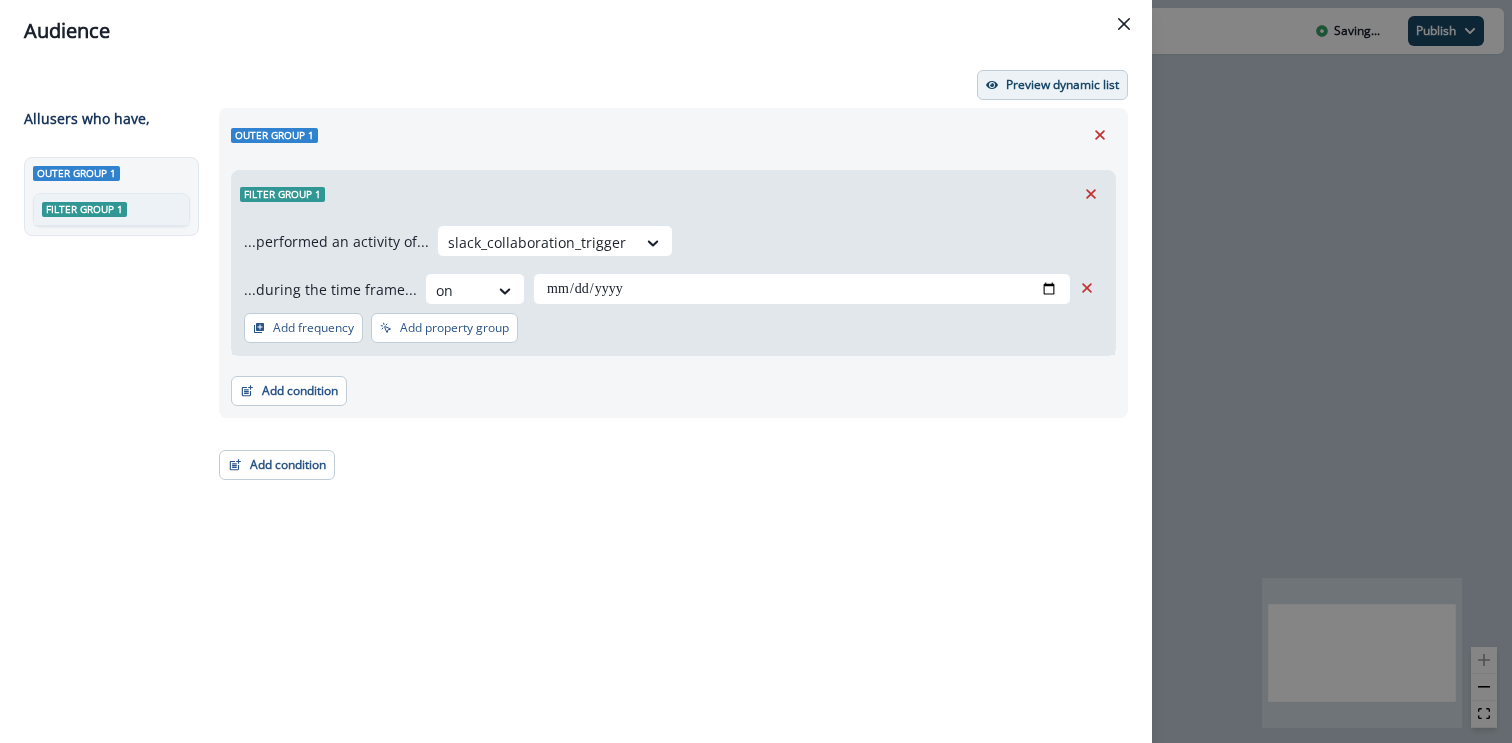click on "Preview dynamic list" at bounding box center [1052, 85] 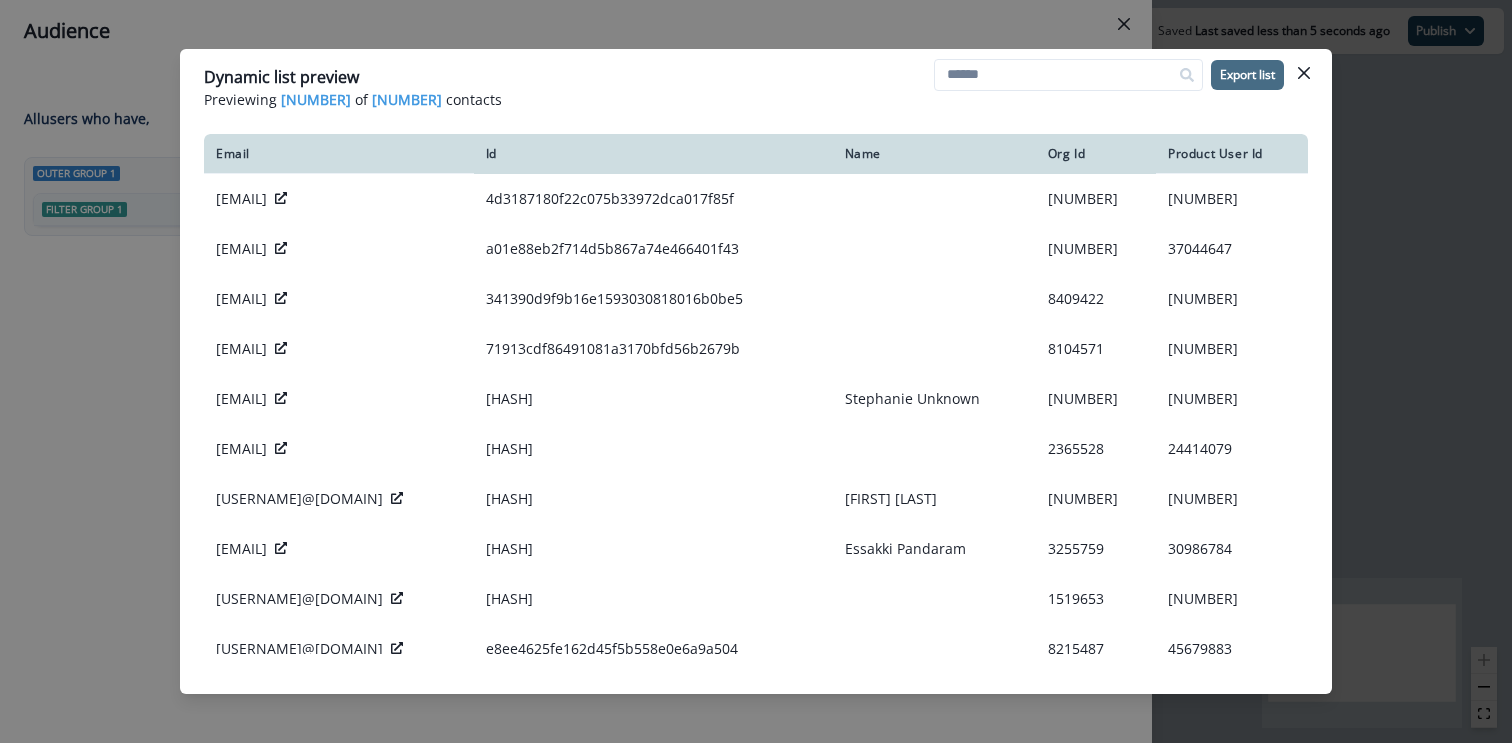 click on "Export list" at bounding box center (1247, 75) 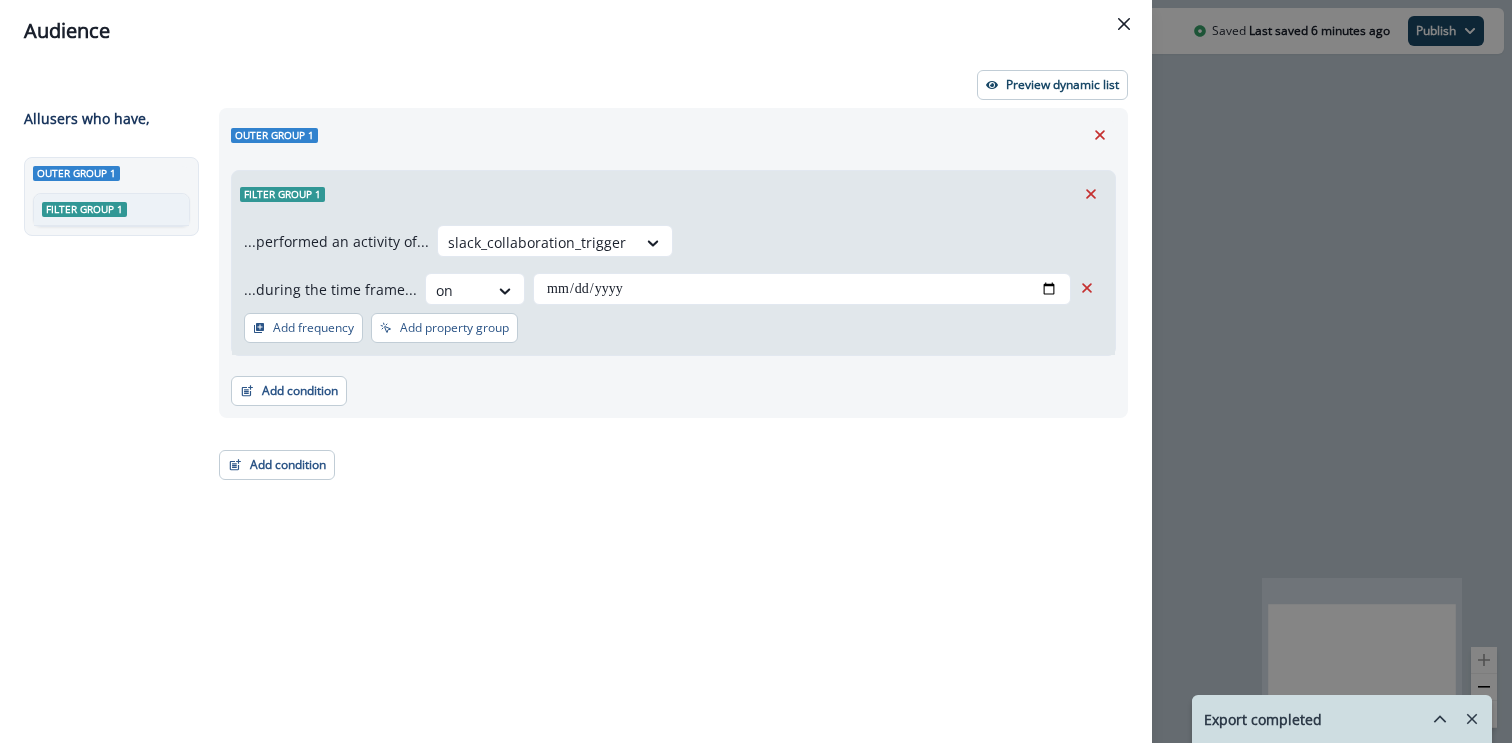 type 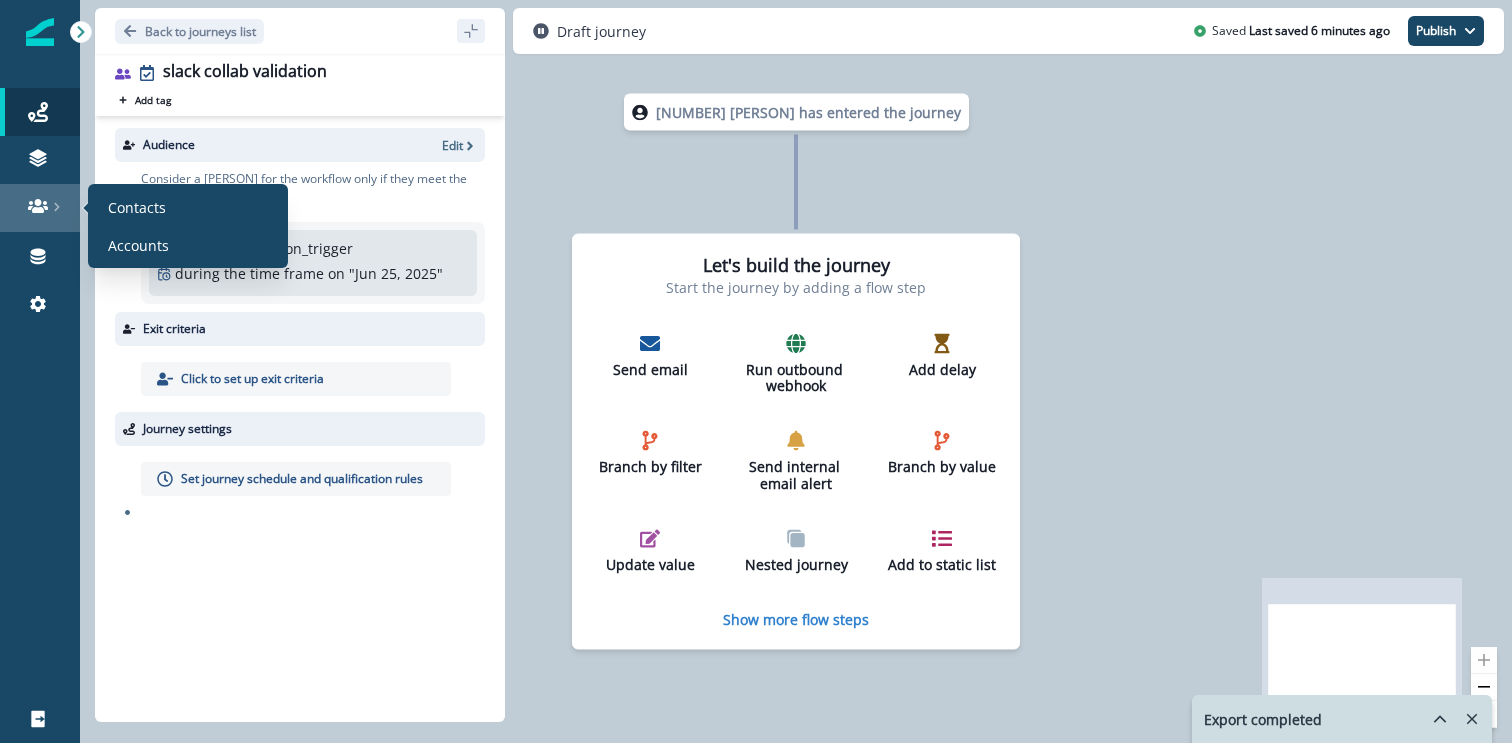 type 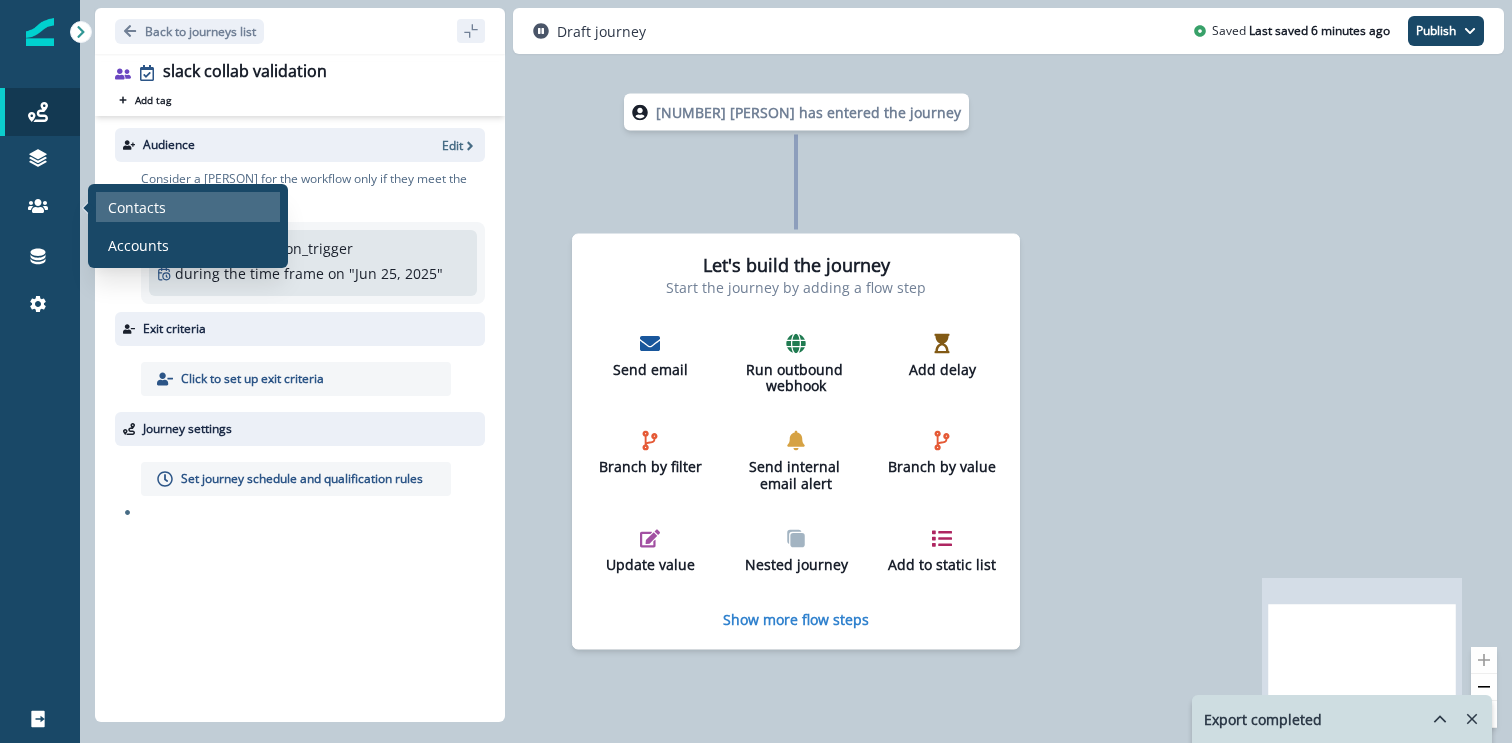 click on "Contacts" at bounding box center (137, 207) 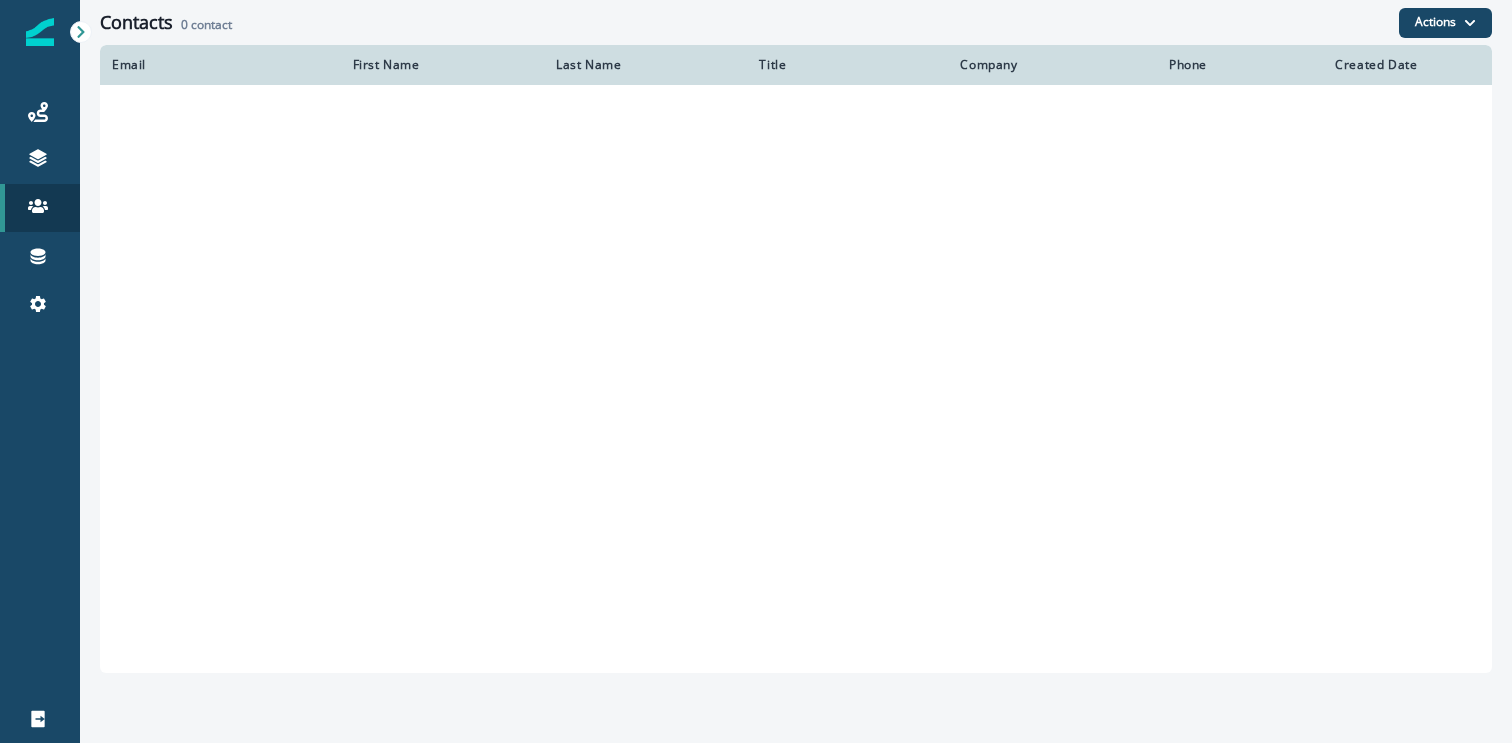 scroll, scrollTop: 0, scrollLeft: 0, axis: both 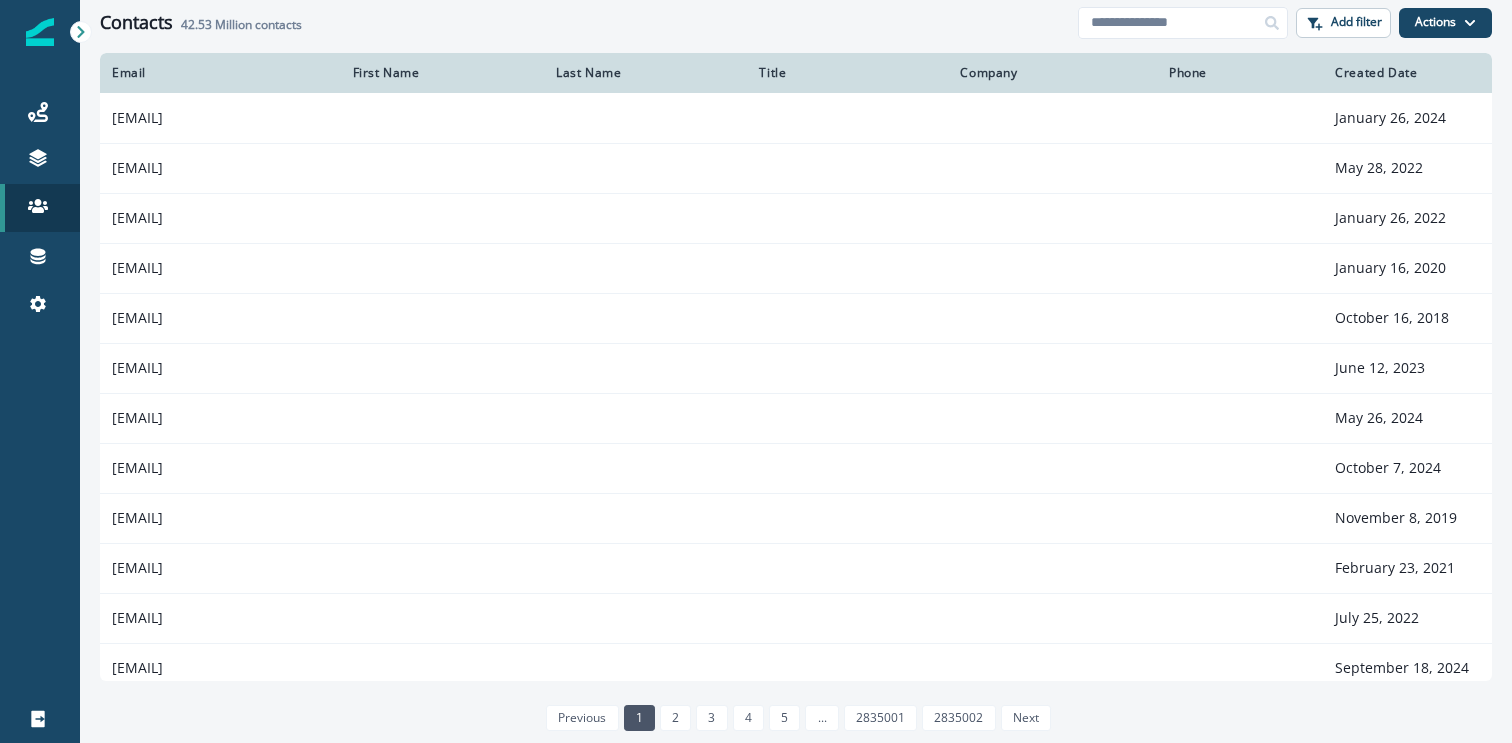 click at bounding box center (1183, 23) 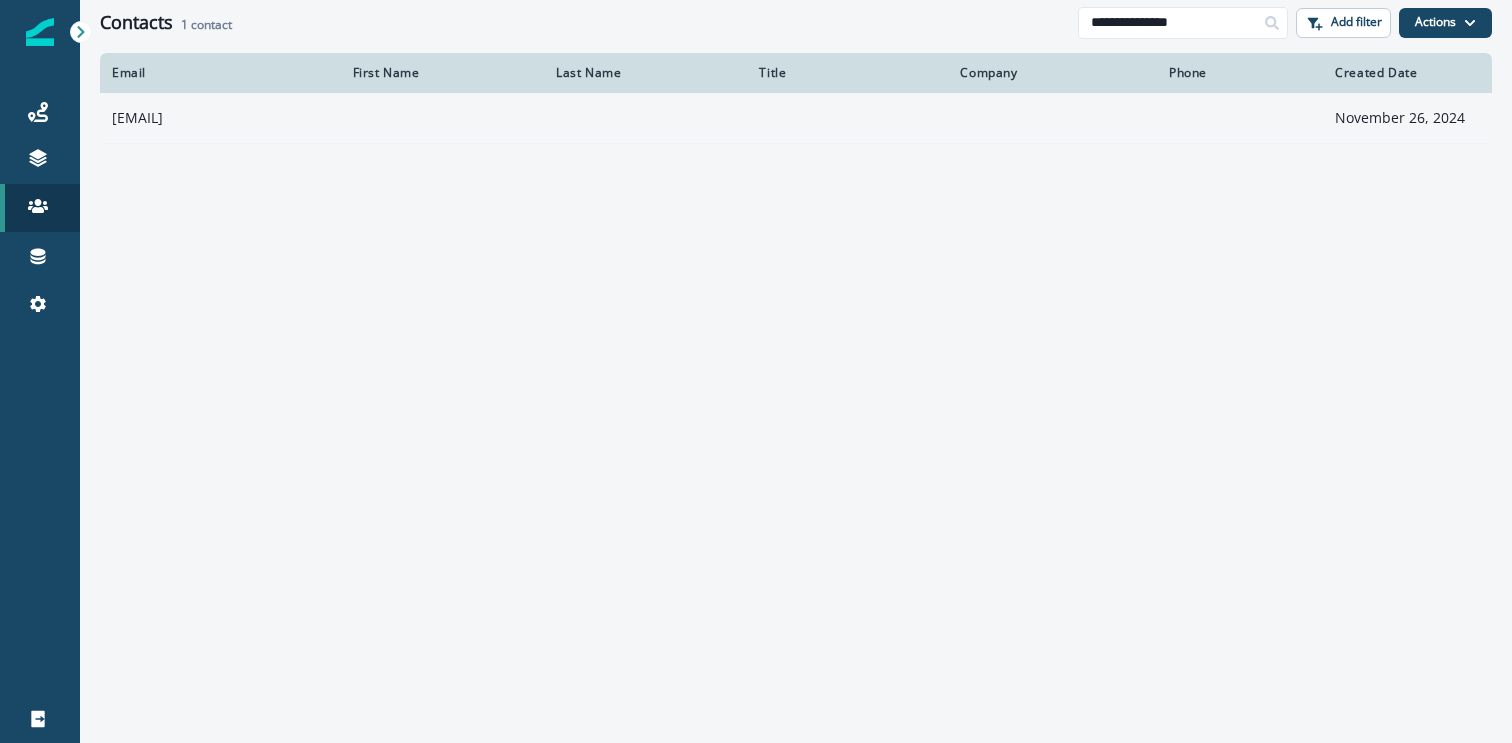 type on "**********" 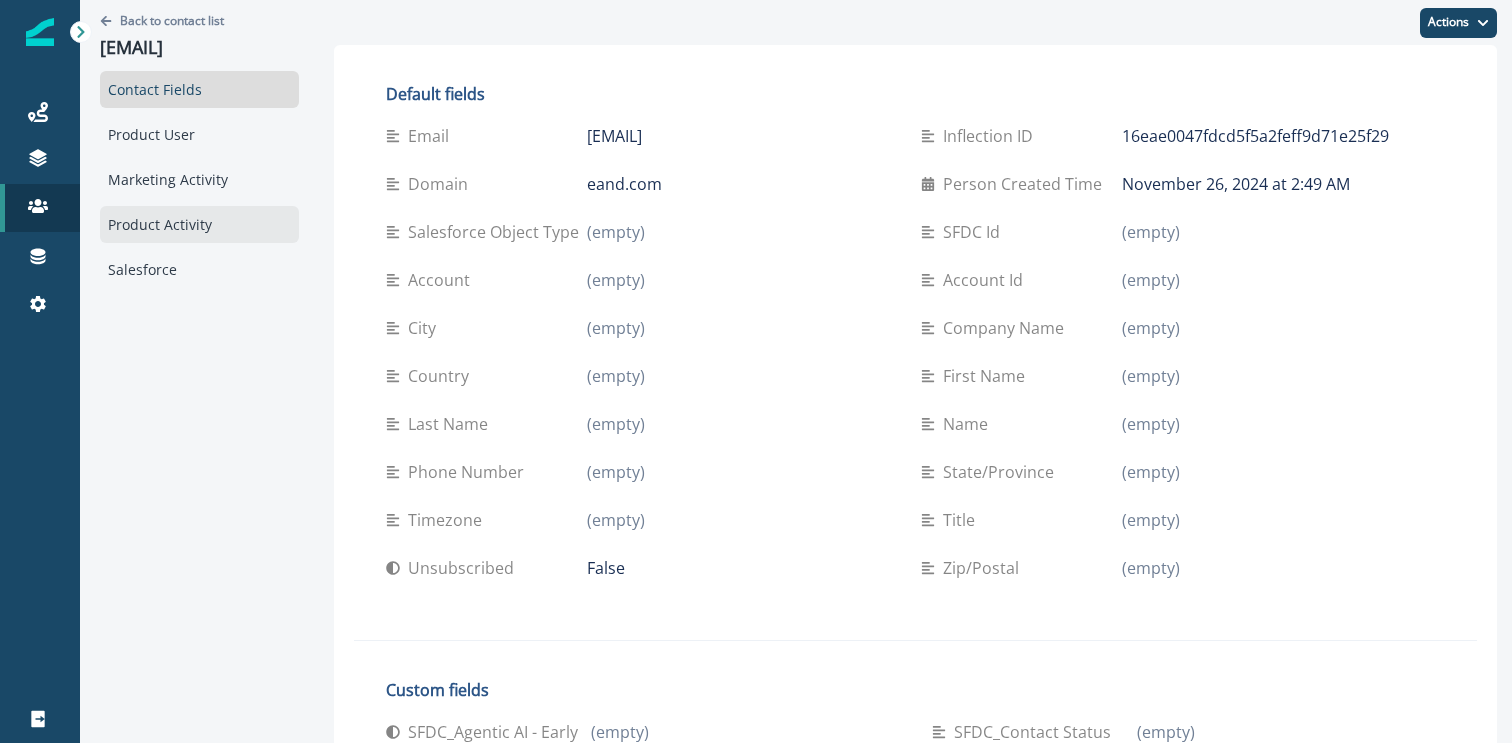 click on "Product Activity" at bounding box center (199, 224) 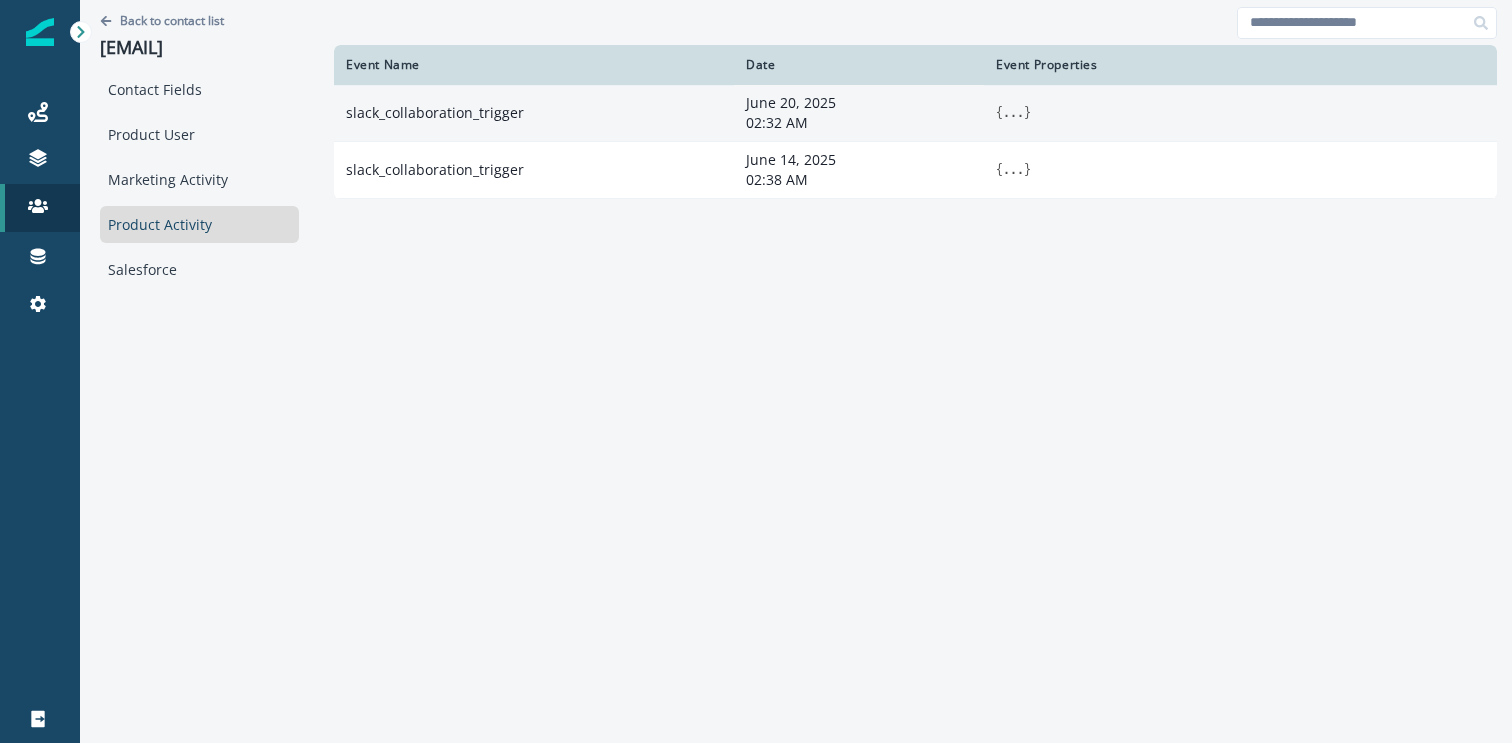click on "slack_collaboration_trigger" at bounding box center (534, 113) 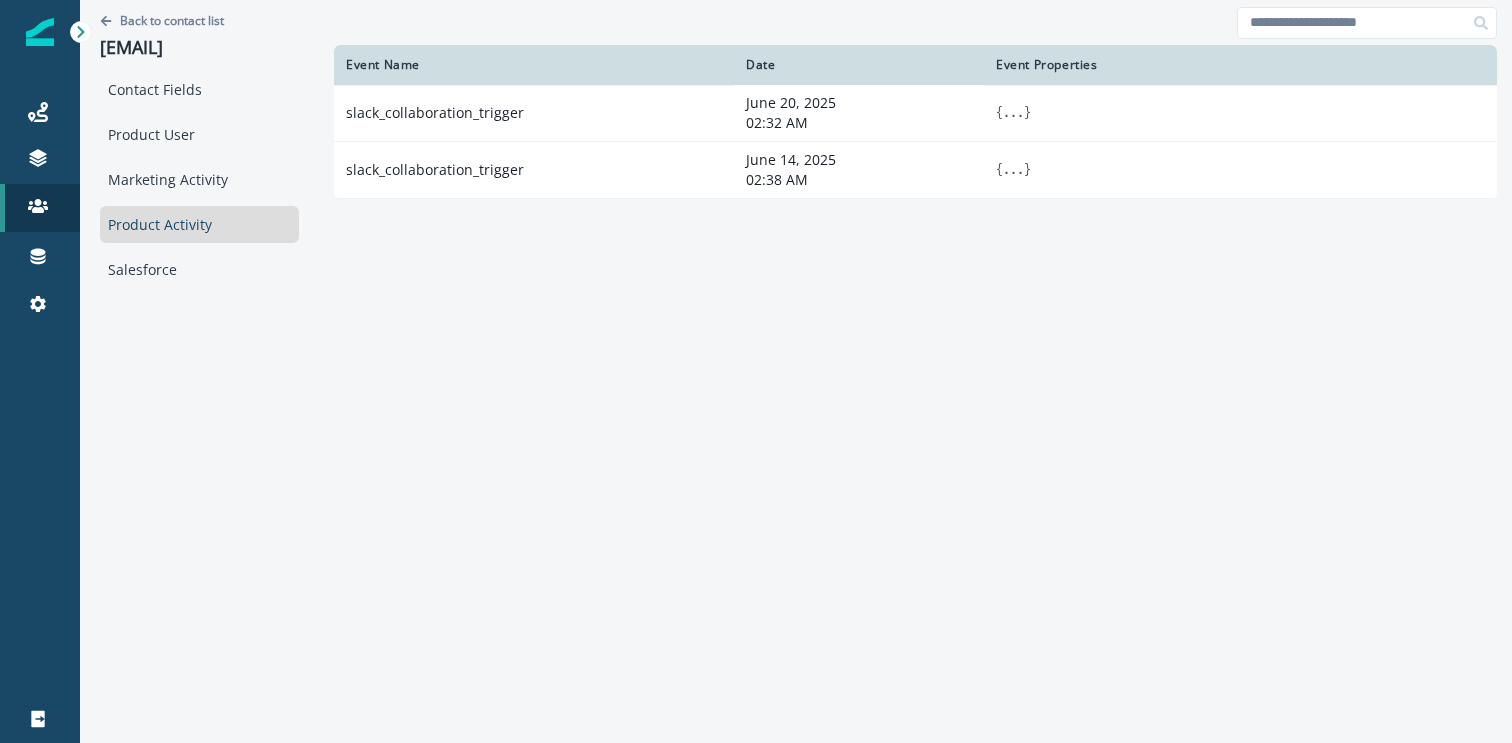 click on "Back to contact list [EMAIL]" at bounding box center (199, 35) 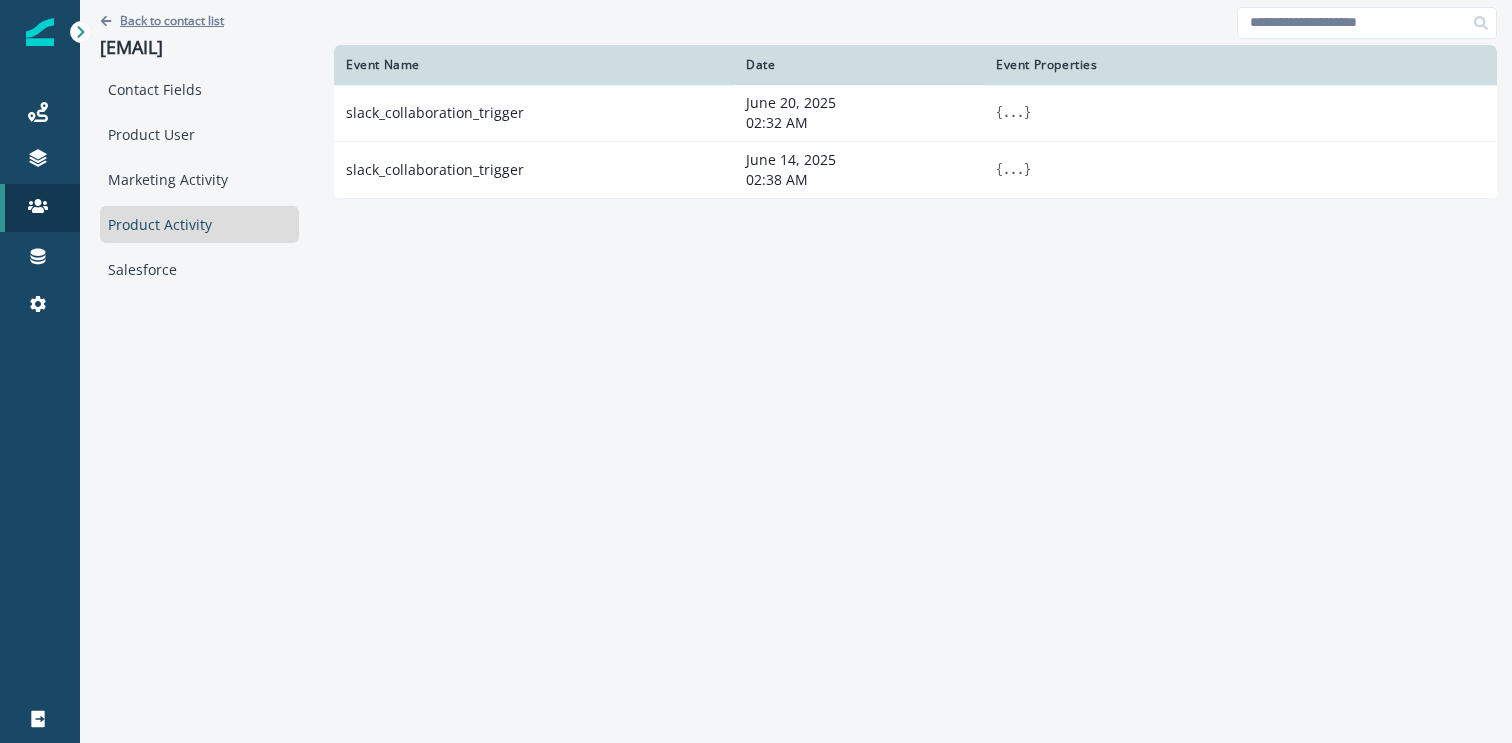 click on "Back to contact list" at bounding box center [172, 20] 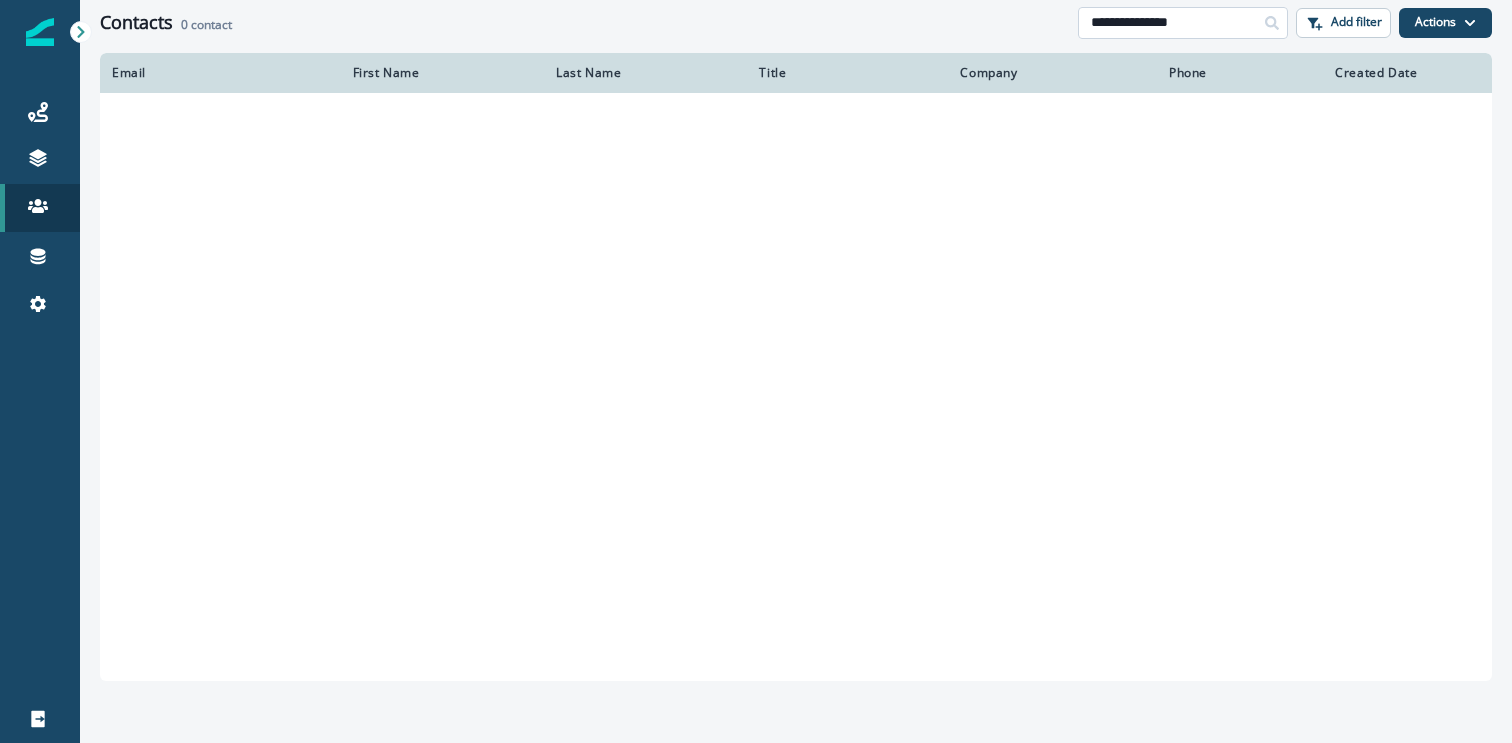 click on "**********" at bounding box center (1183, 23) 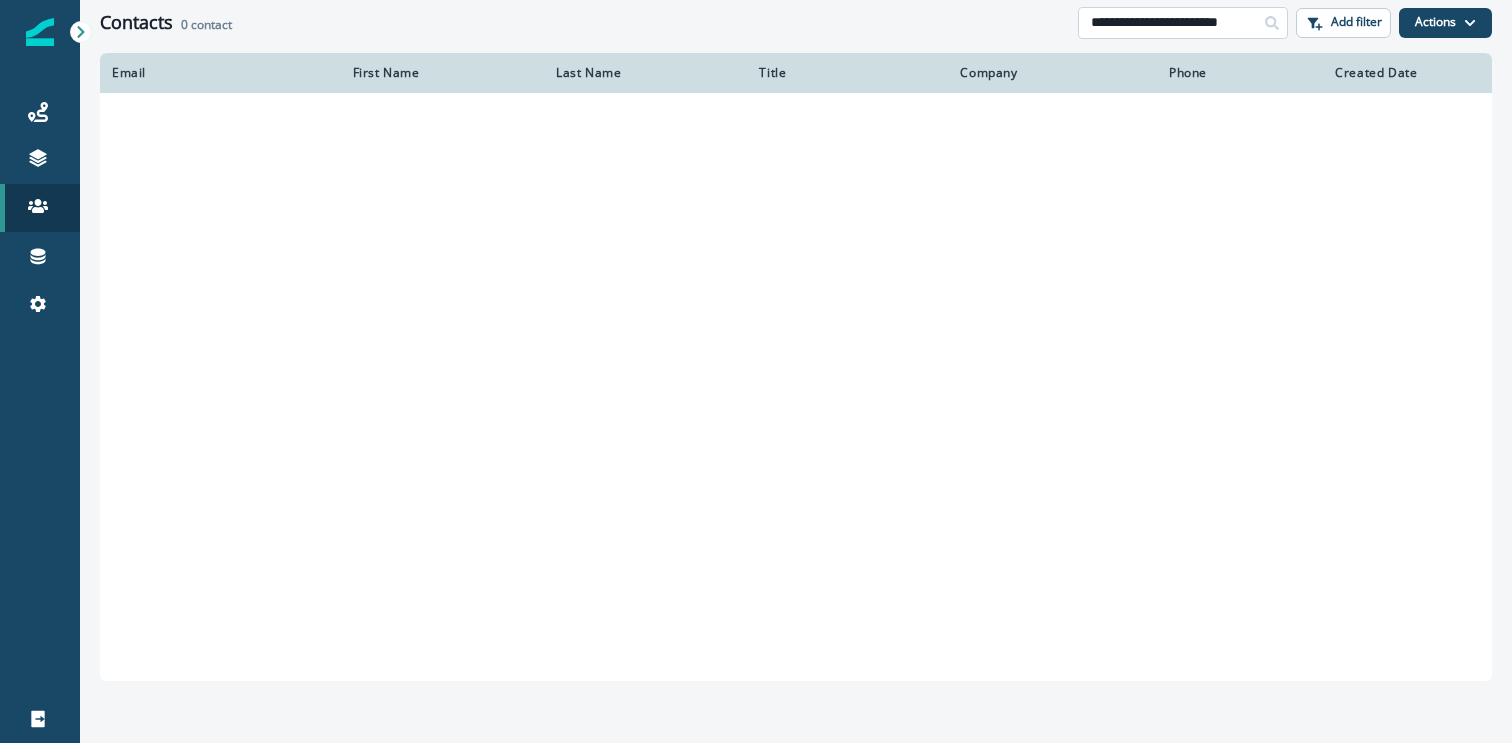 scroll, scrollTop: 0, scrollLeft: 22, axis: horizontal 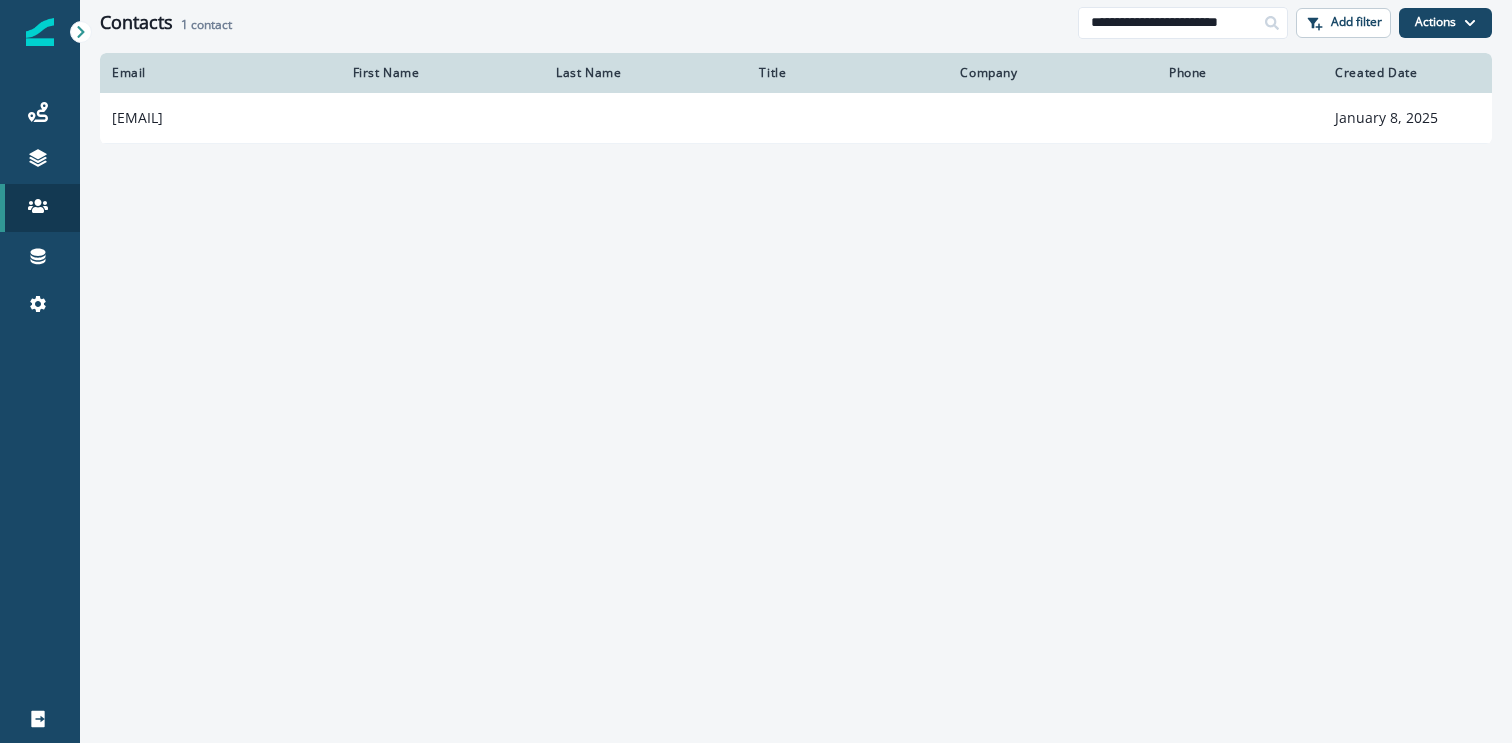 type on "**********" 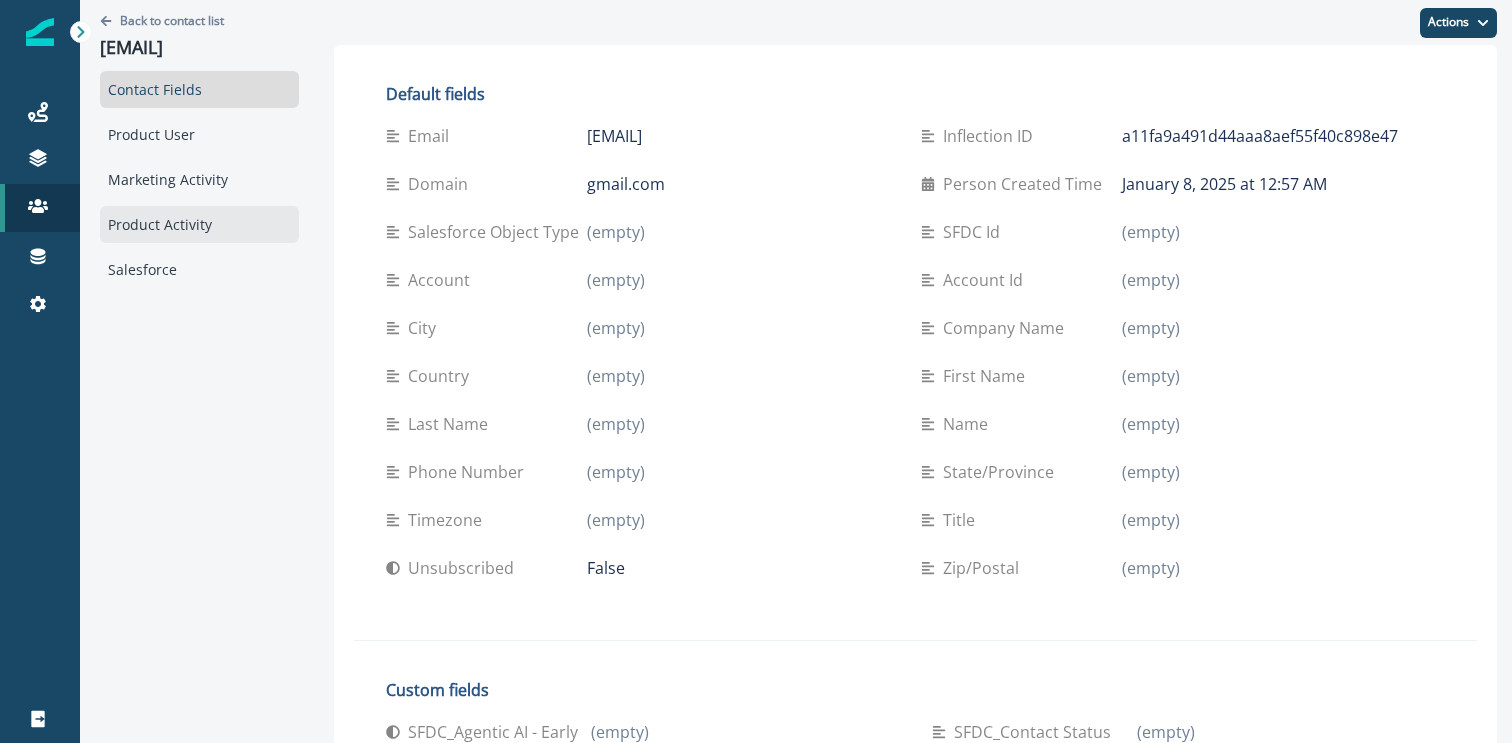 click on "Product Activity" at bounding box center (199, 224) 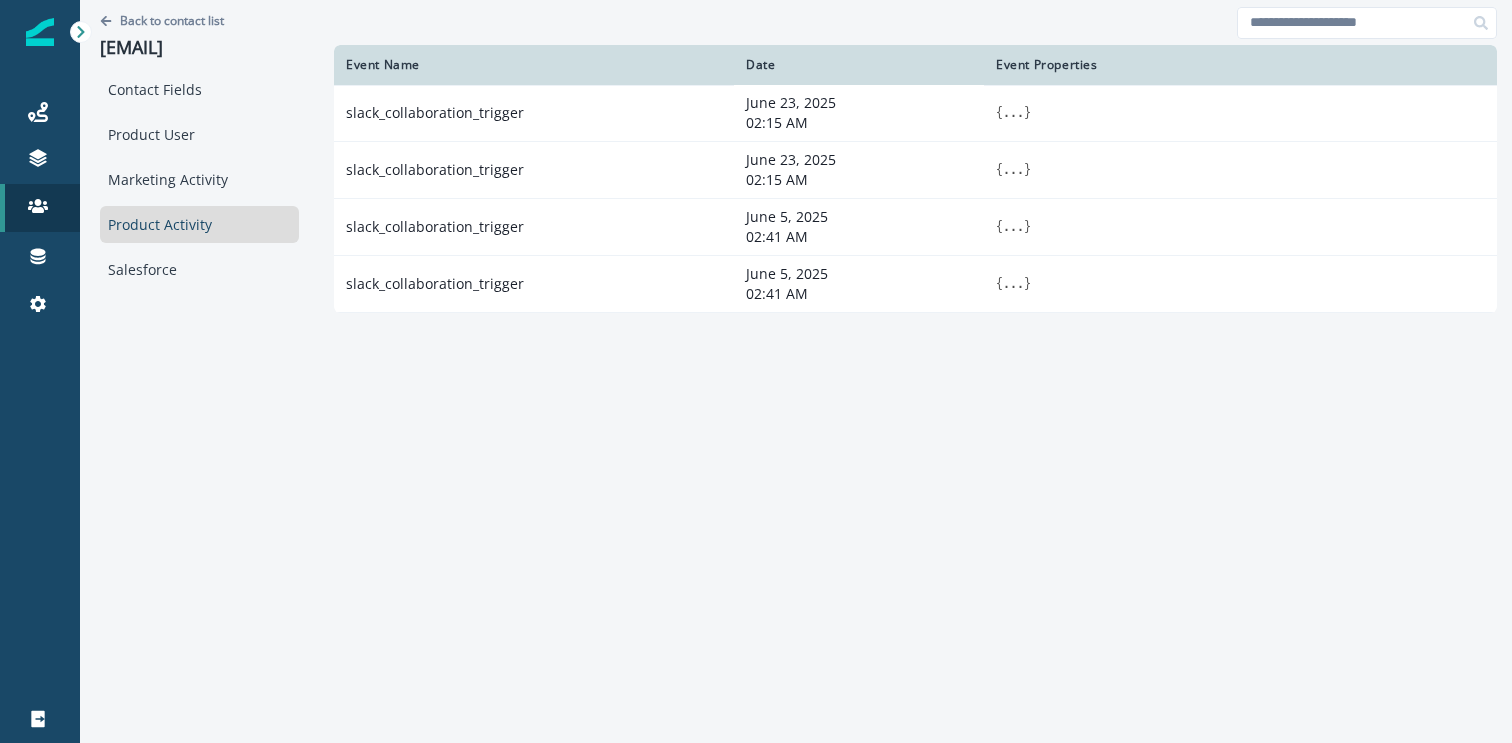 click on "Back to contact list [EMAIL]" at bounding box center (199, 35) 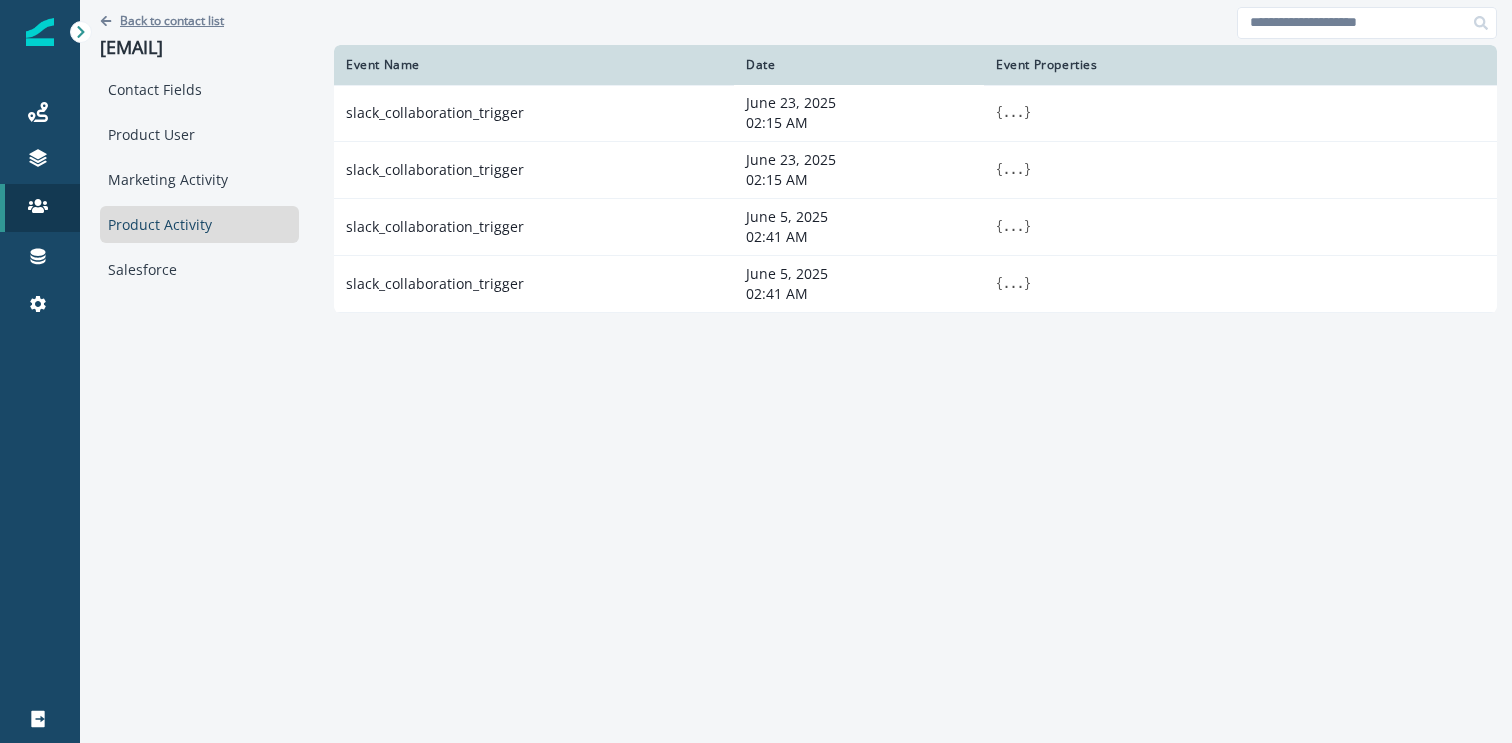 click on "Back to contact list" at bounding box center [172, 20] 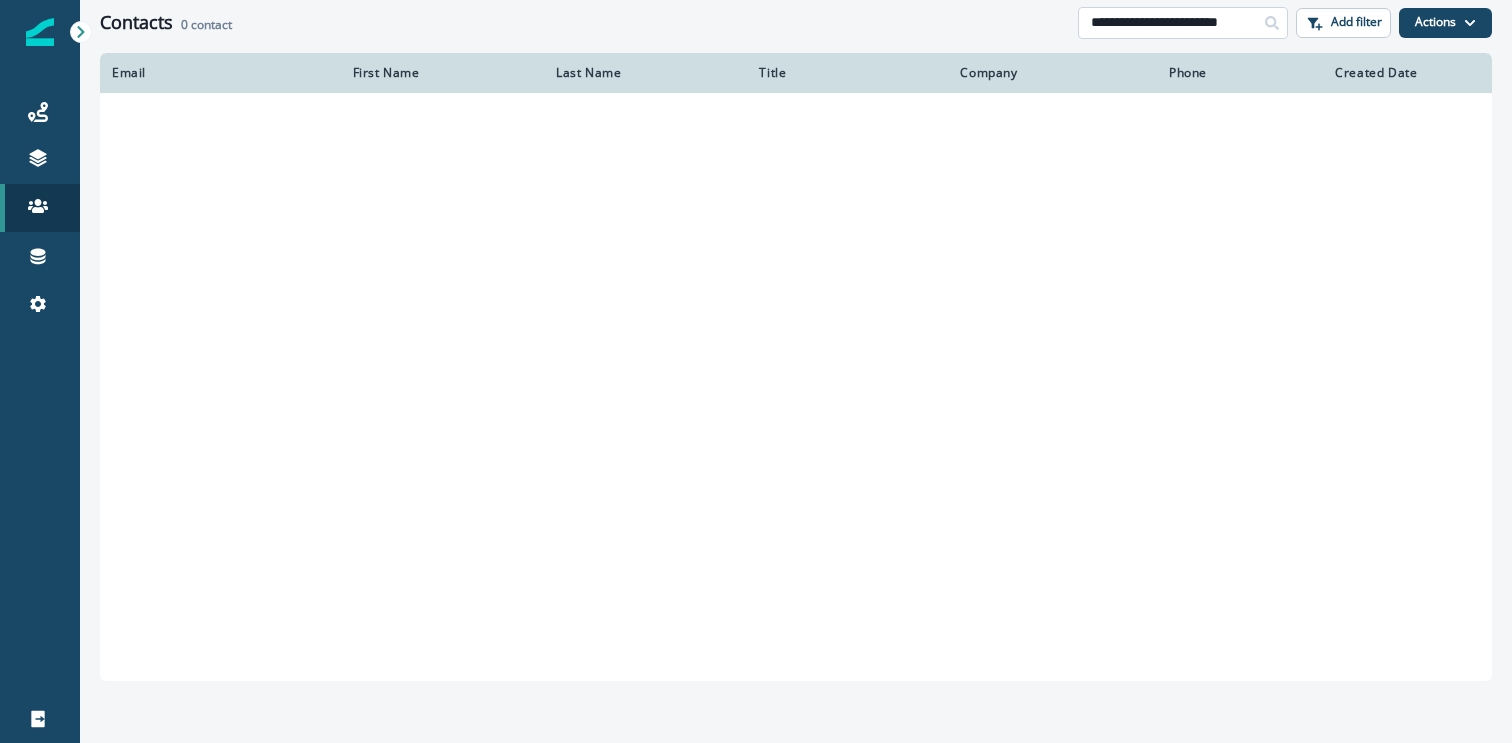click on "**********" at bounding box center [1183, 23] 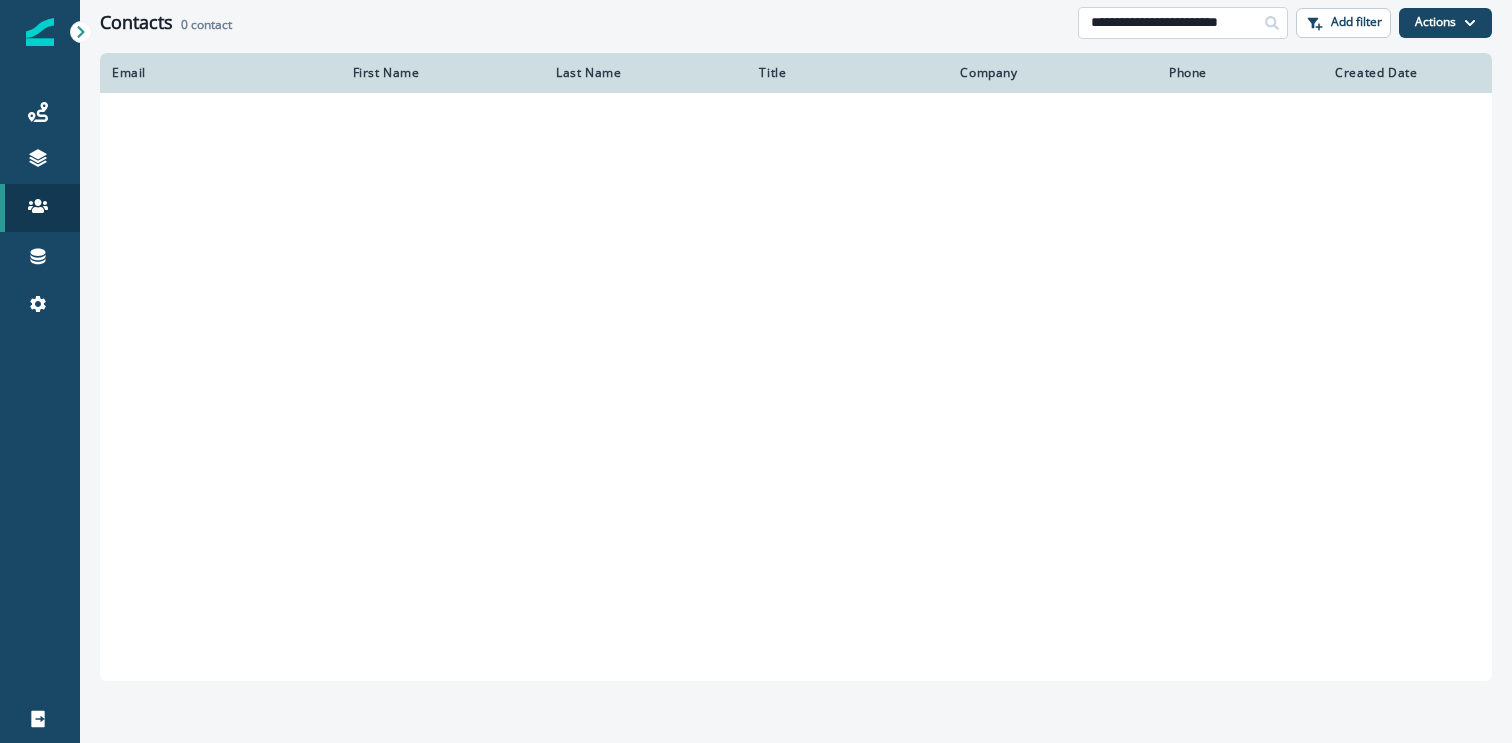 paste 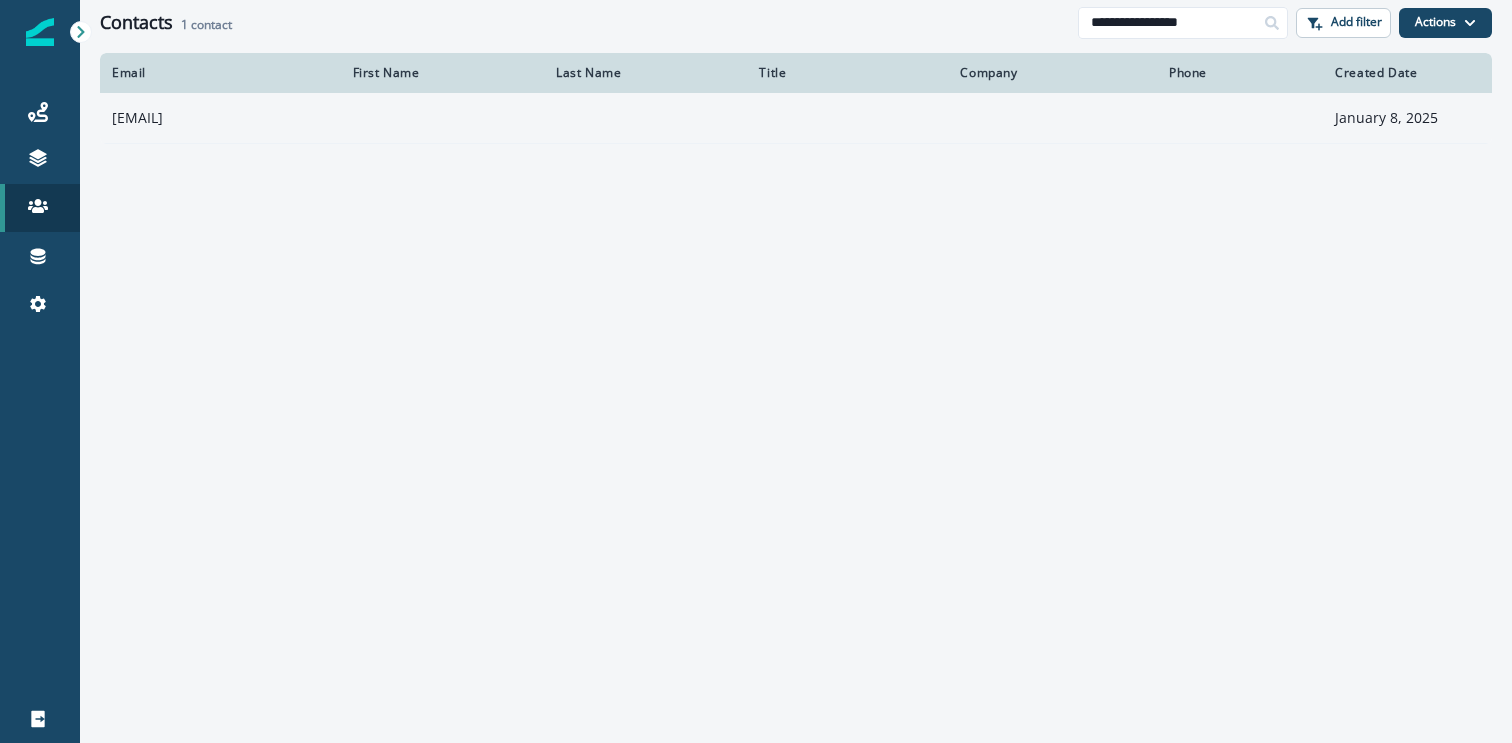 type on "**********" 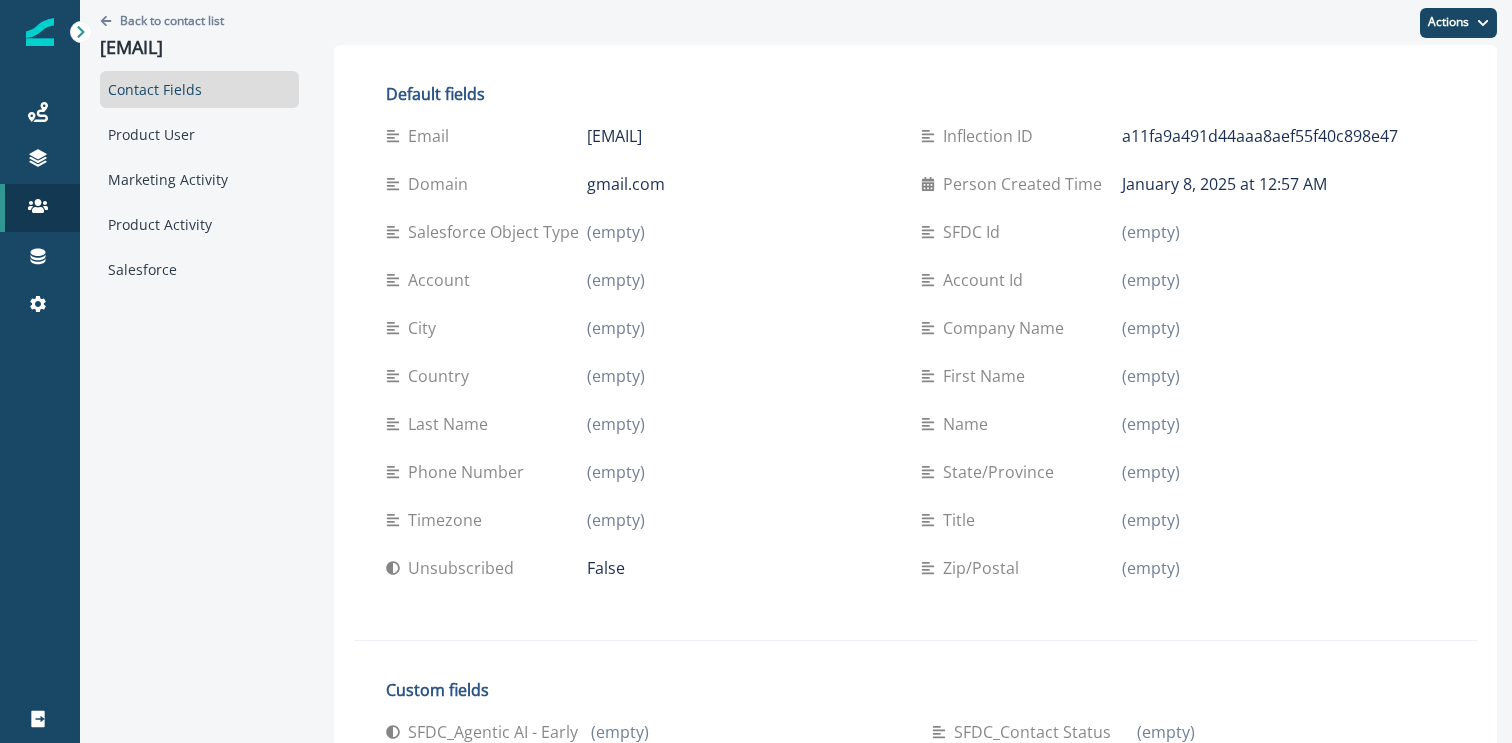 click on "Contact Fields Product User Marketing Activity Product Activity Salesforce" at bounding box center [199, 179] 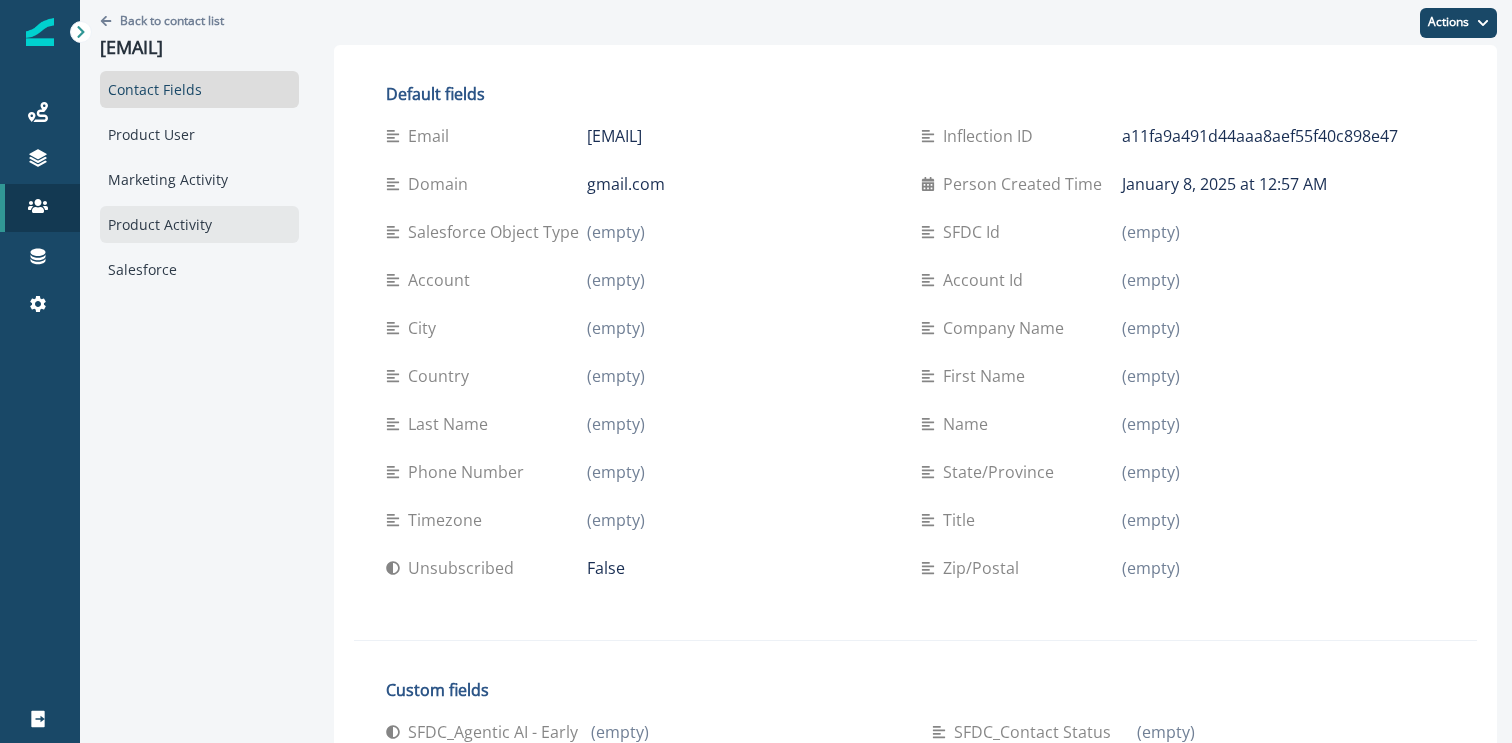 click on "Product Activity" at bounding box center (199, 224) 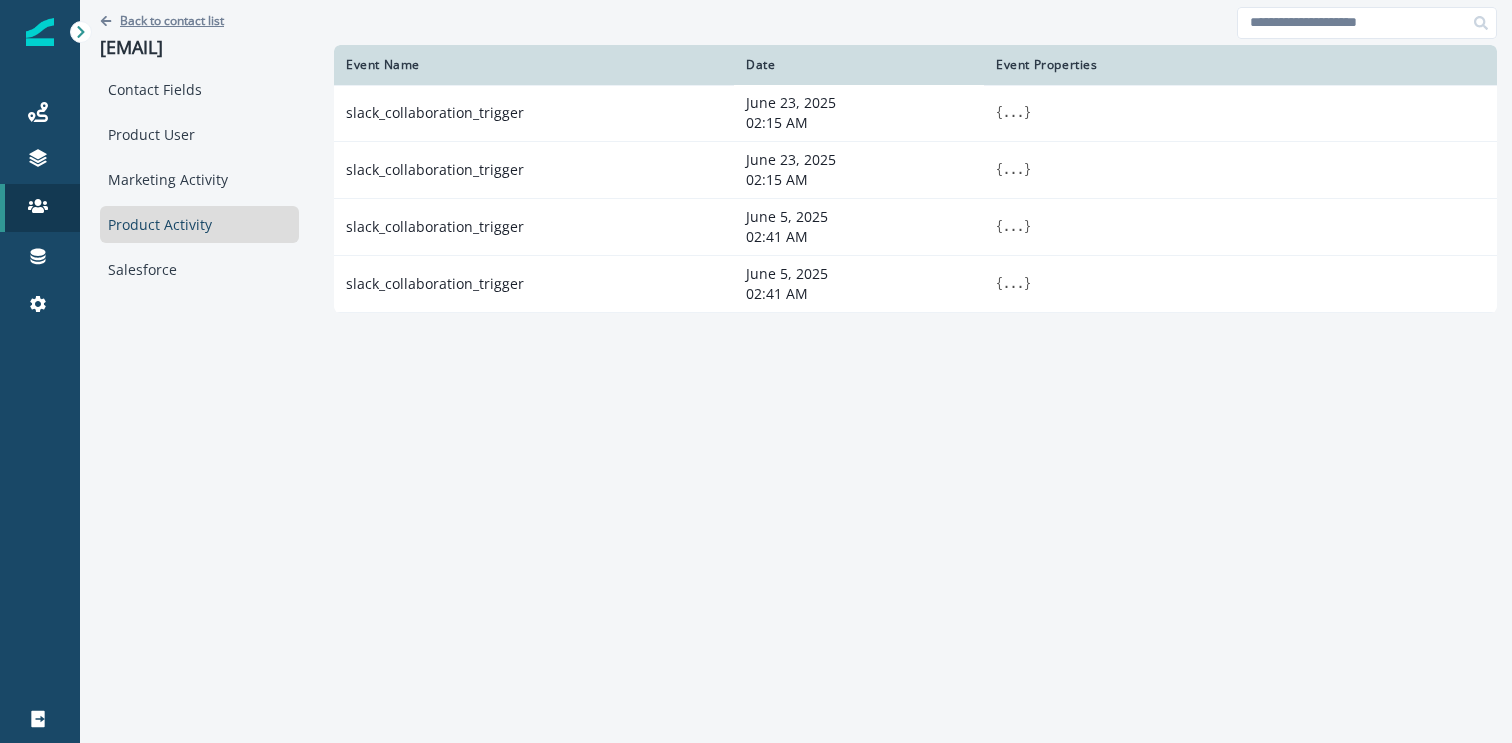 click on "Back to contact list" at bounding box center [172, 20] 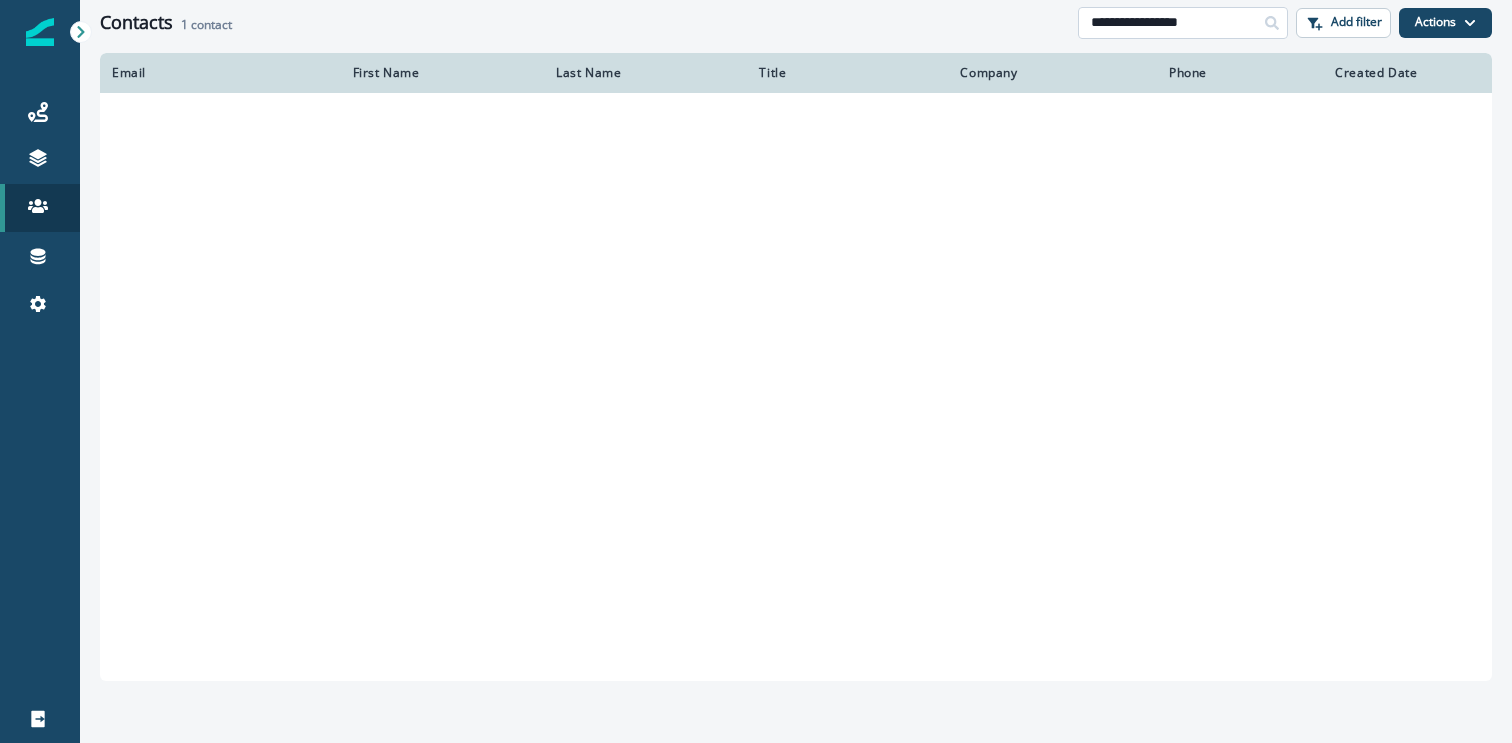 click on "**********" at bounding box center [1183, 23] 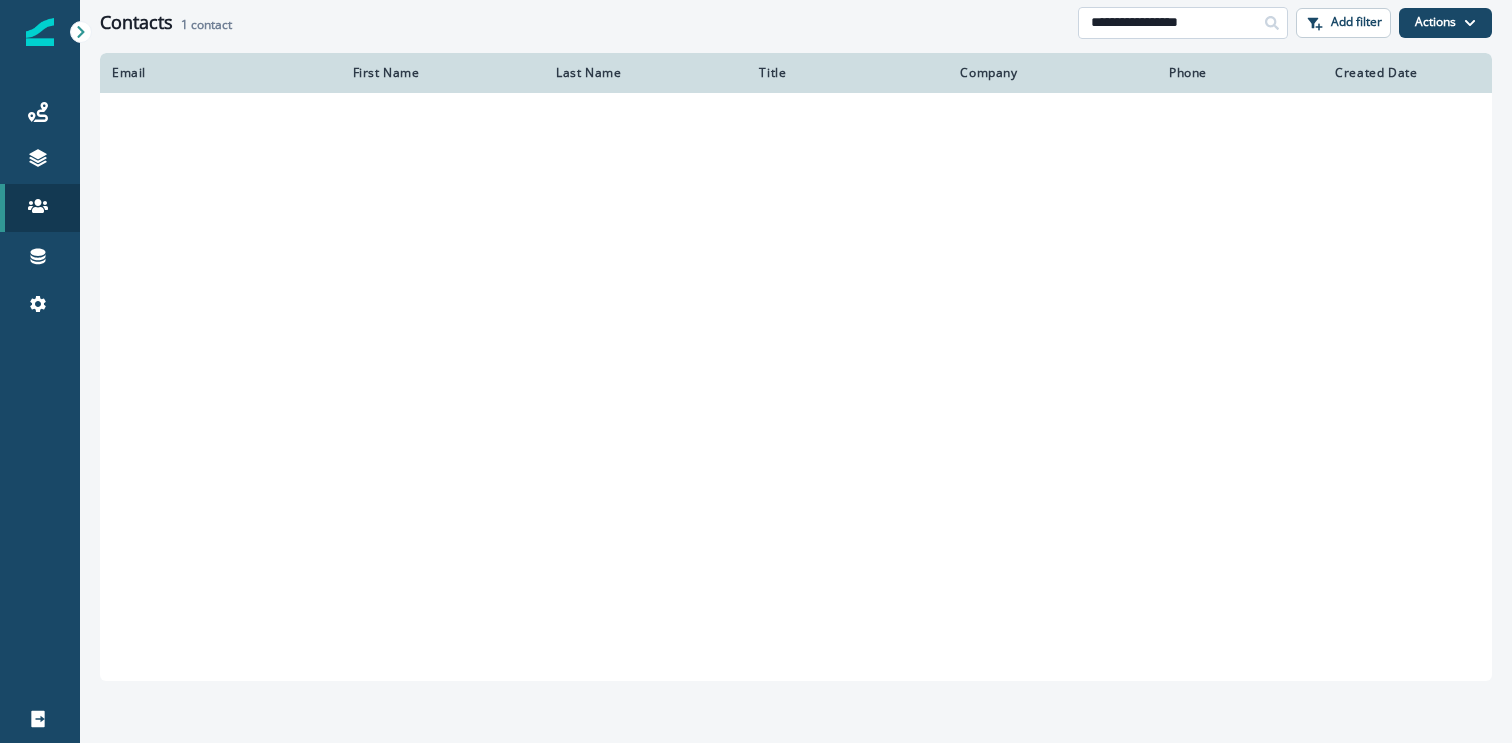paste 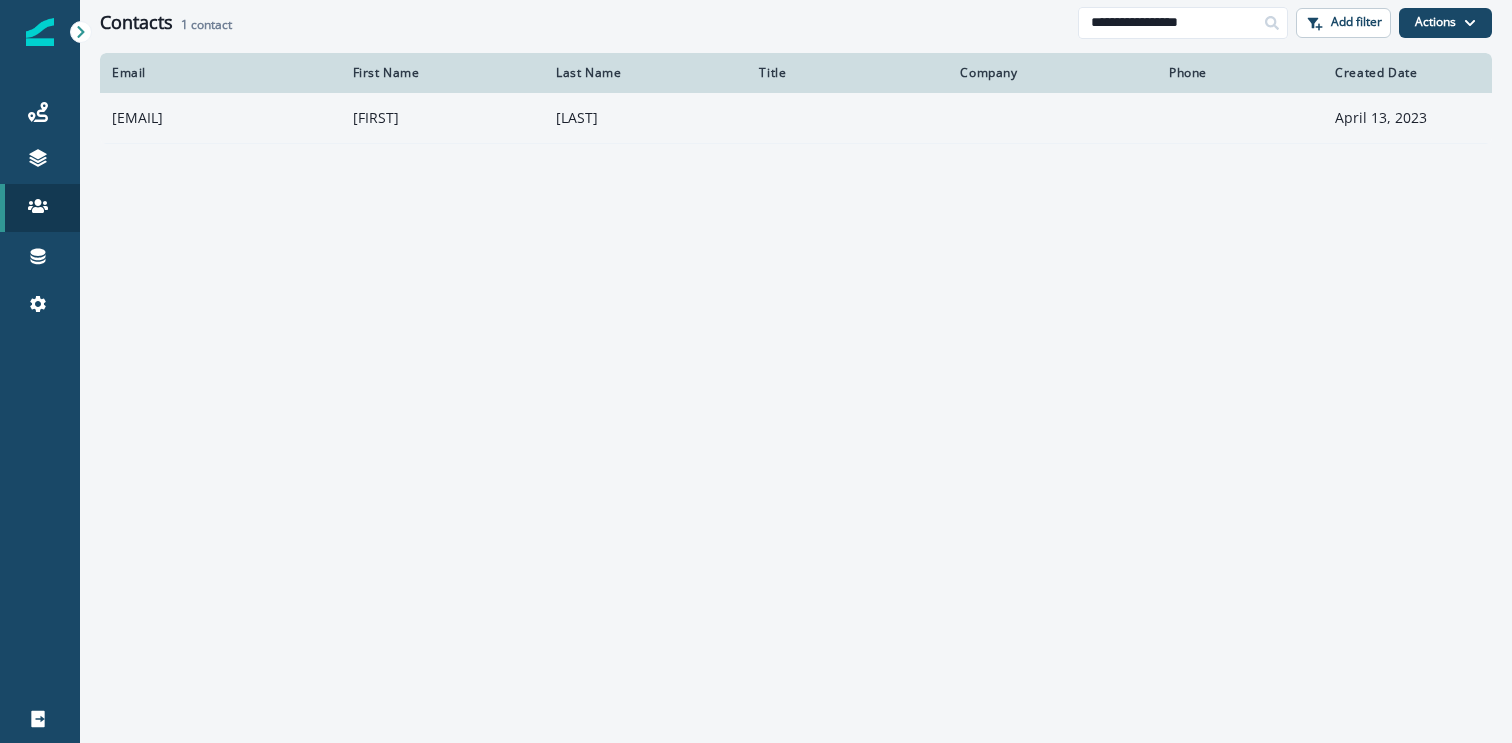 type on "**********" 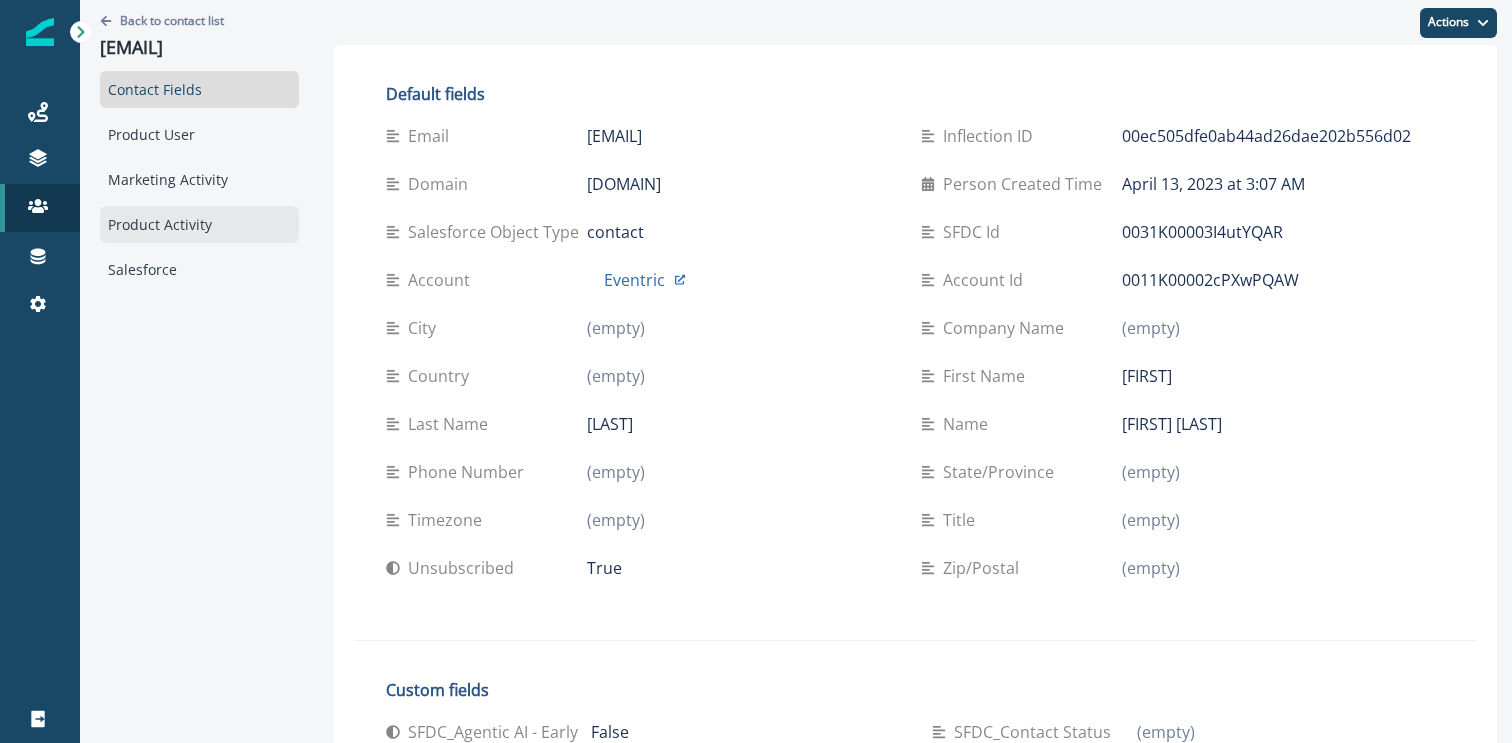 click on "Product Activity" at bounding box center (199, 224) 